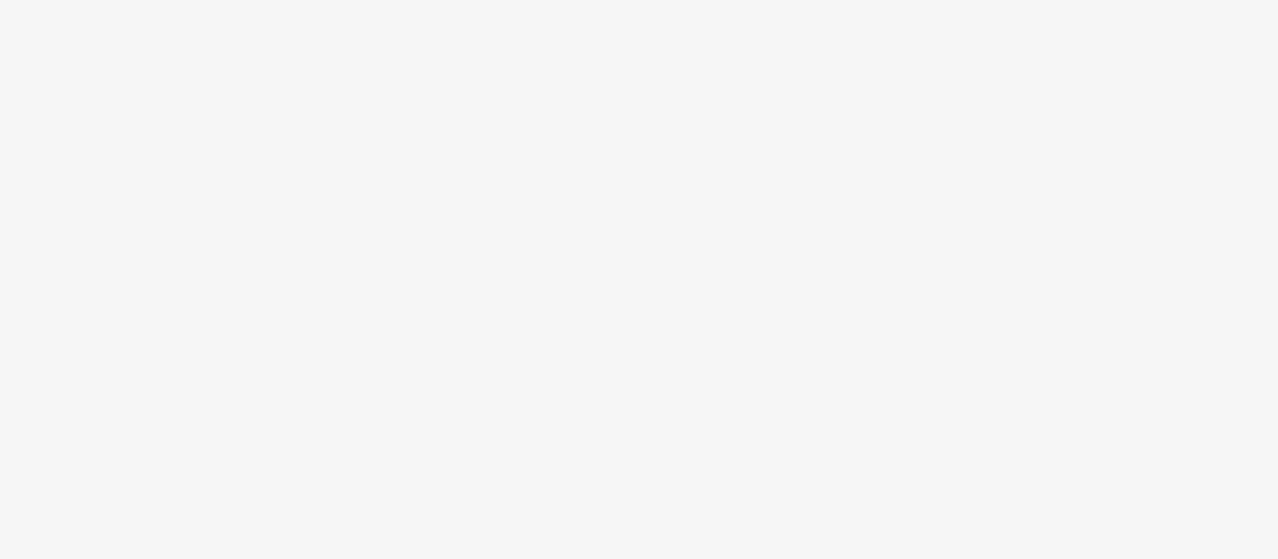 scroll, scrollTop: 0, scrollLeft: 0, axis: both 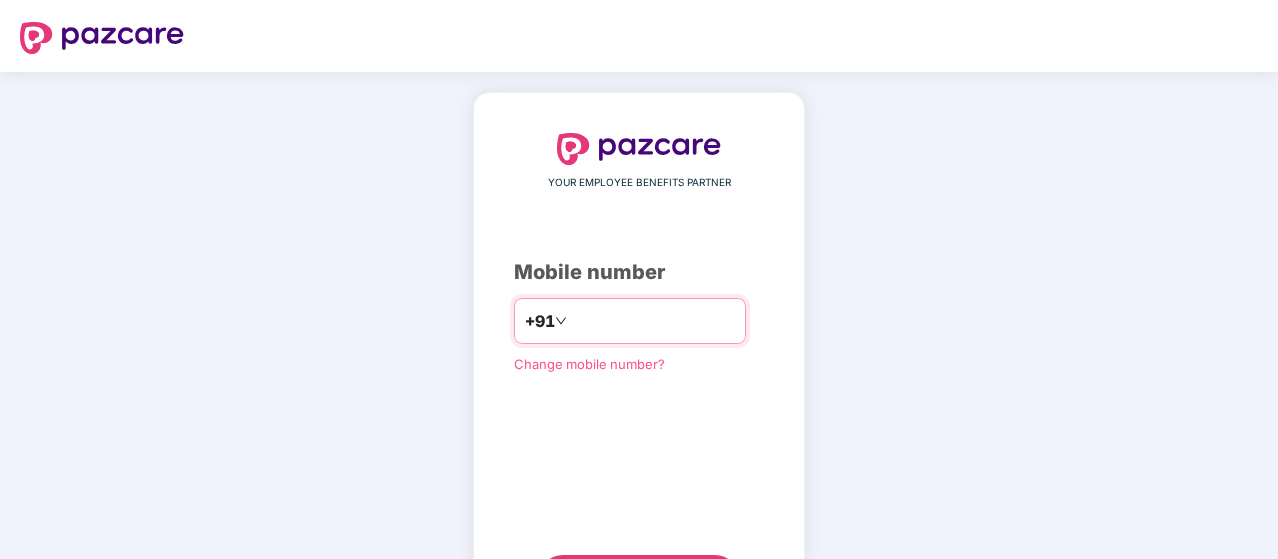 type on "*" 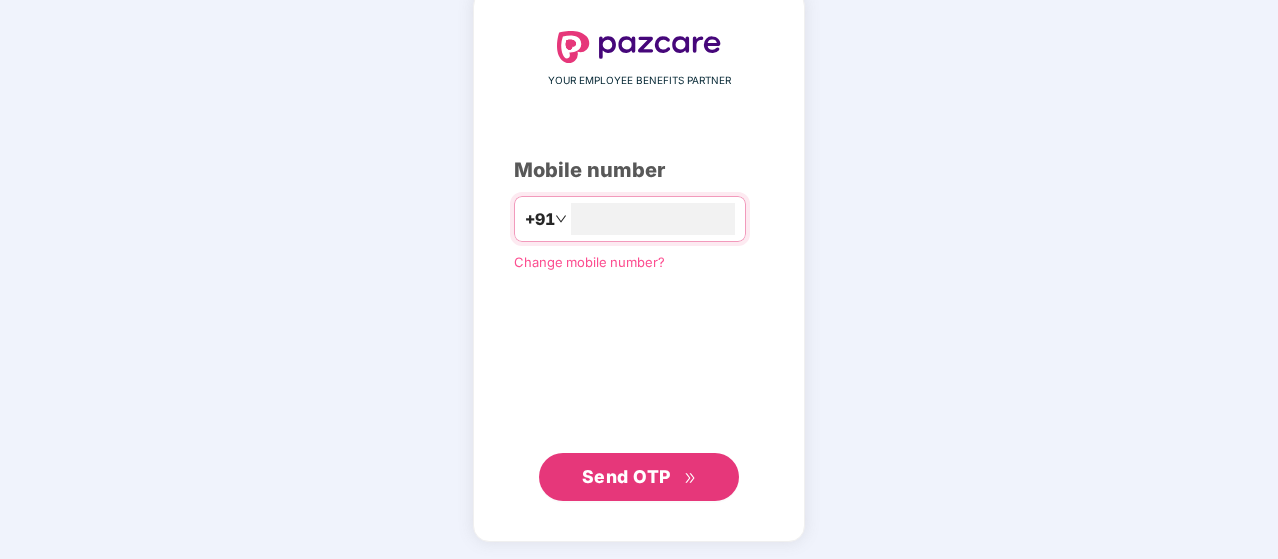 scroll, scrollTop: 101, scrollLeft: 0, axis: vertical 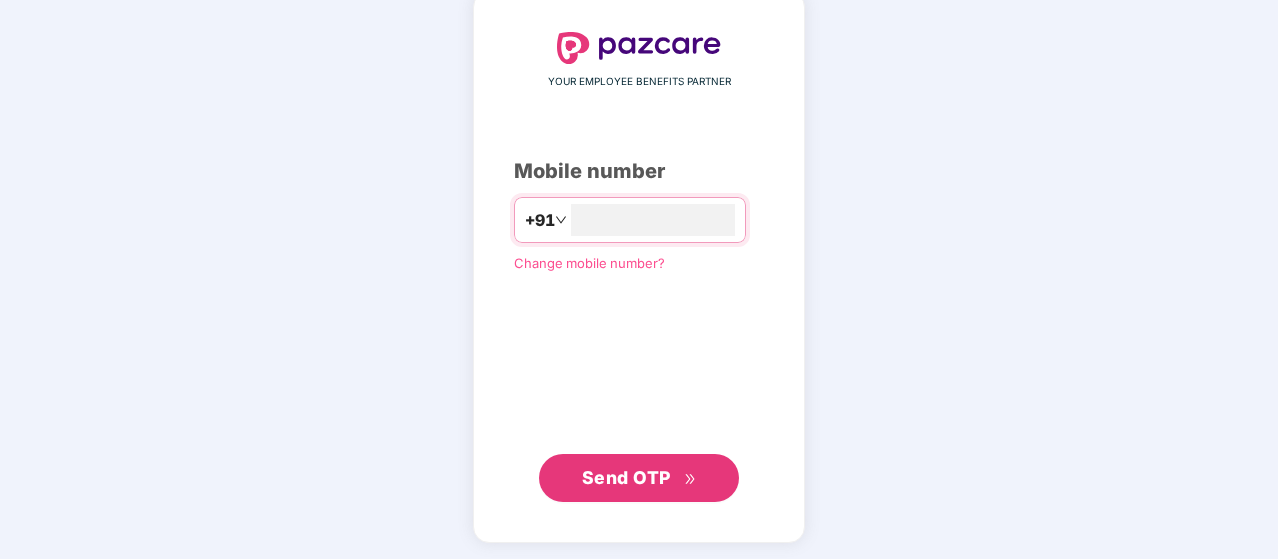 click on "Send OTP" at bounding box center (639, 478) 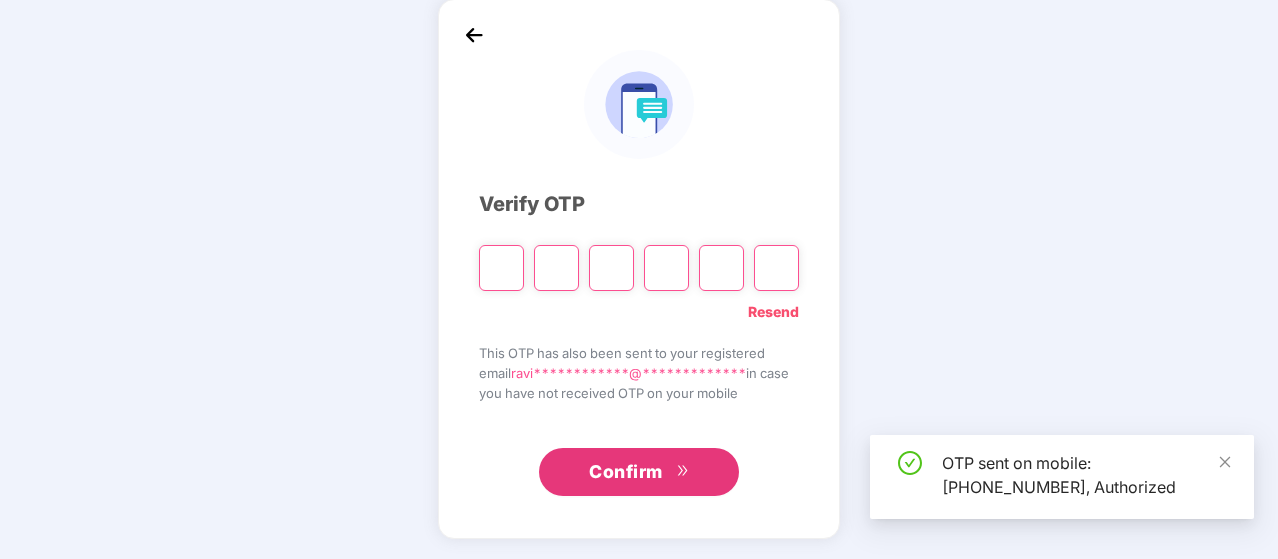 scroll, scrollTop: 92, scrollLeft: 0, axis: vertical 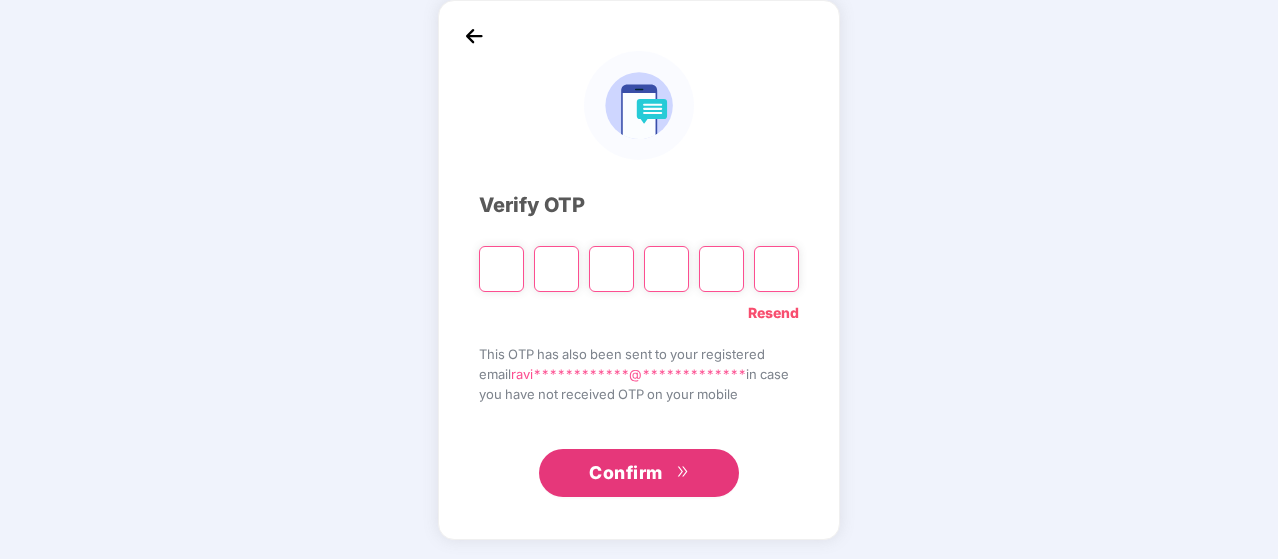 type on "*" 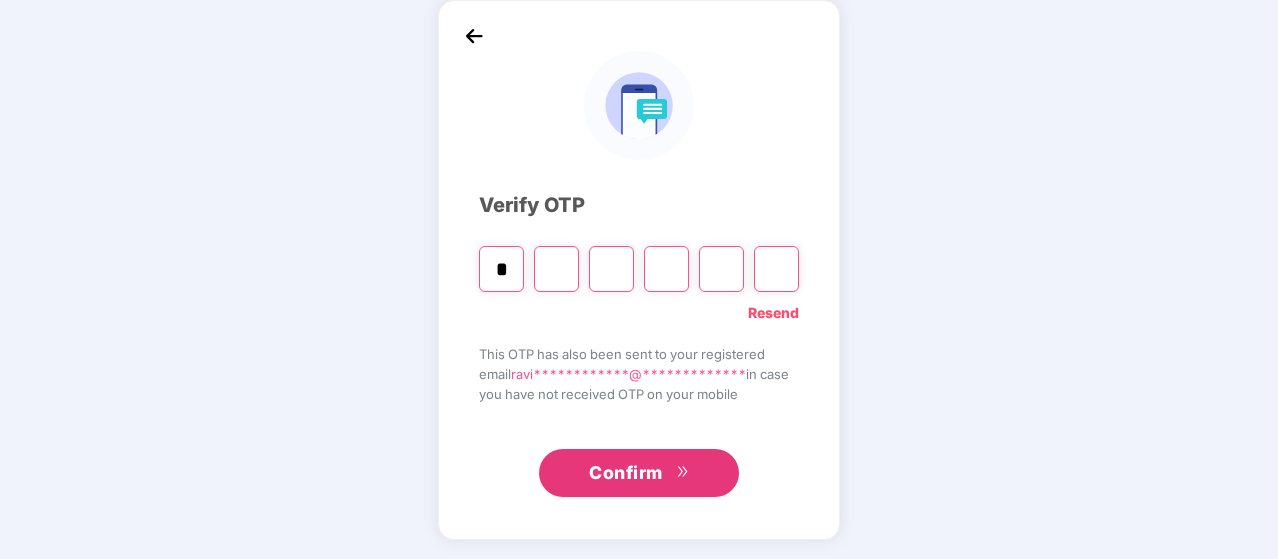 type on "*" 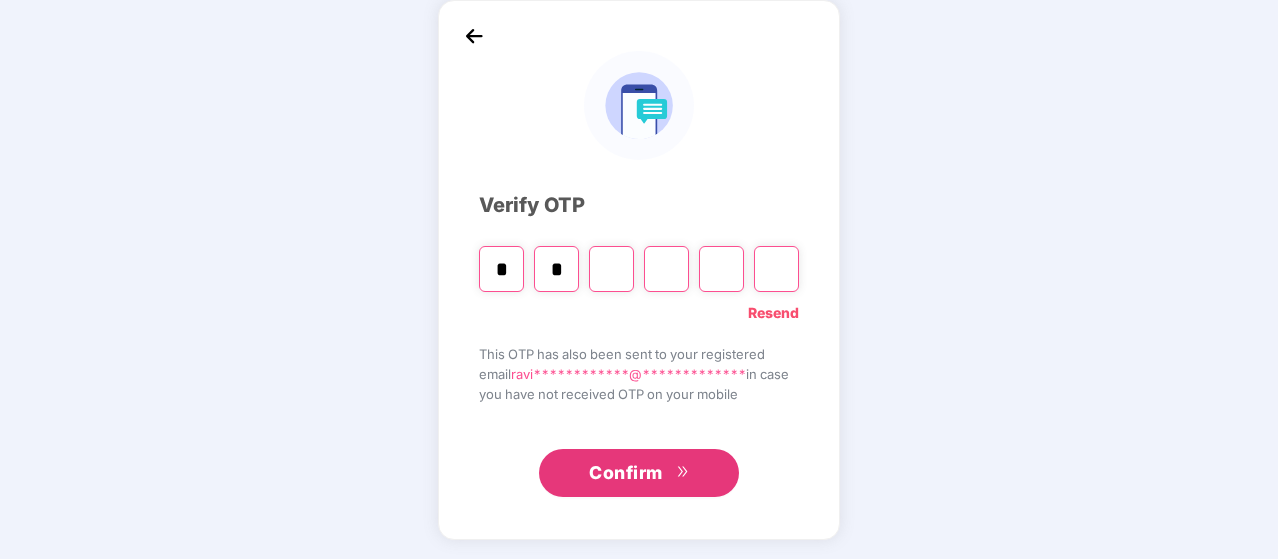 type on "*" 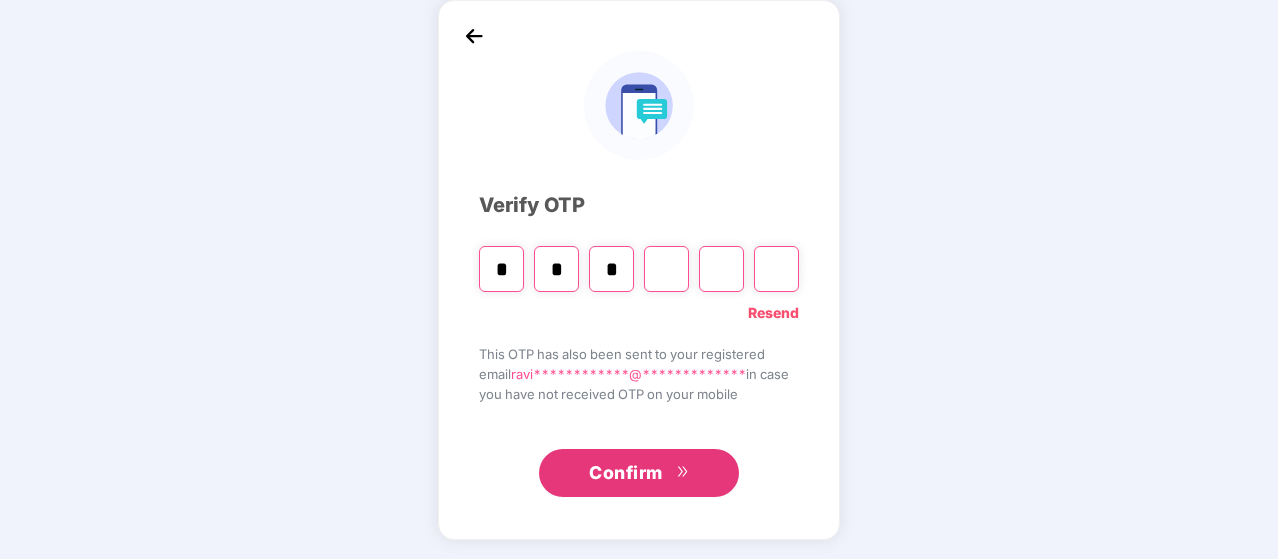 type on "*" 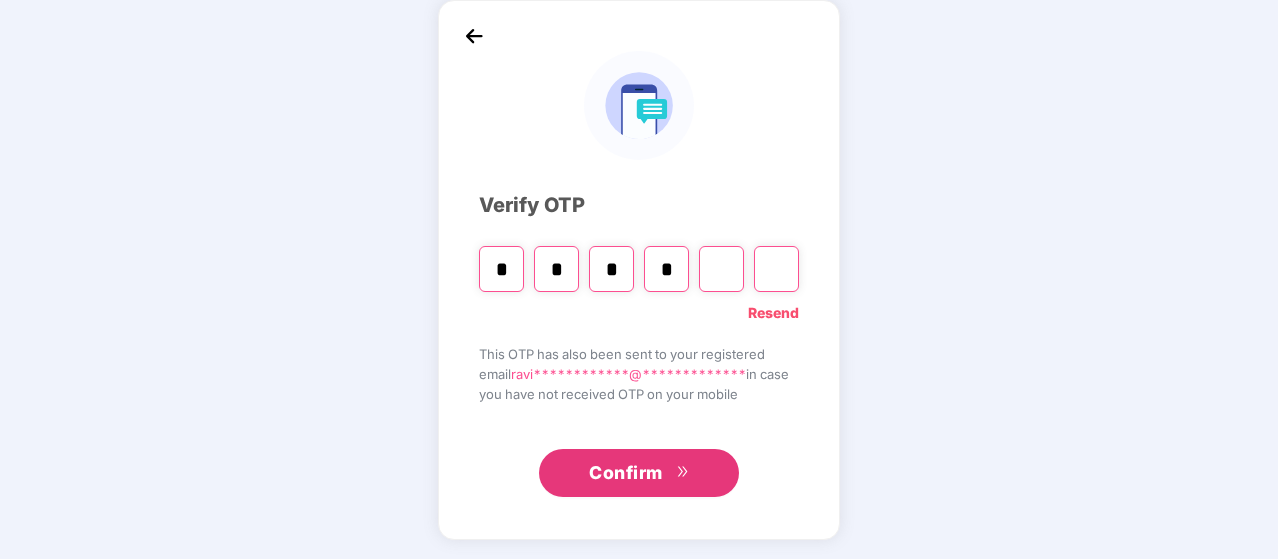 type on "*" 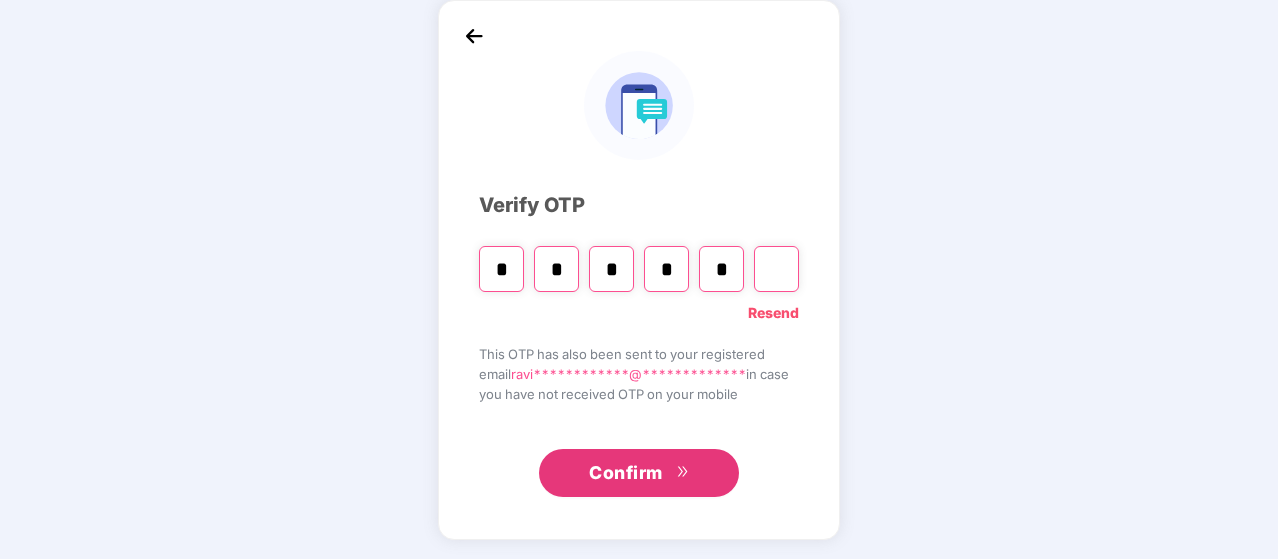 type on "*" 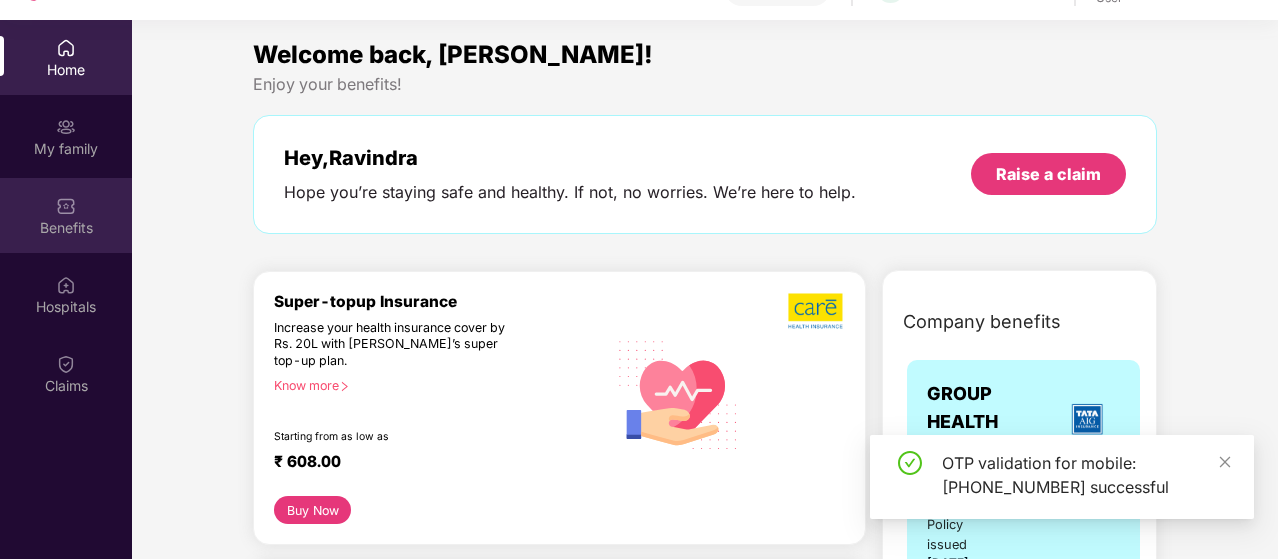 click on "Benefits" at bounding box center (66, 228) 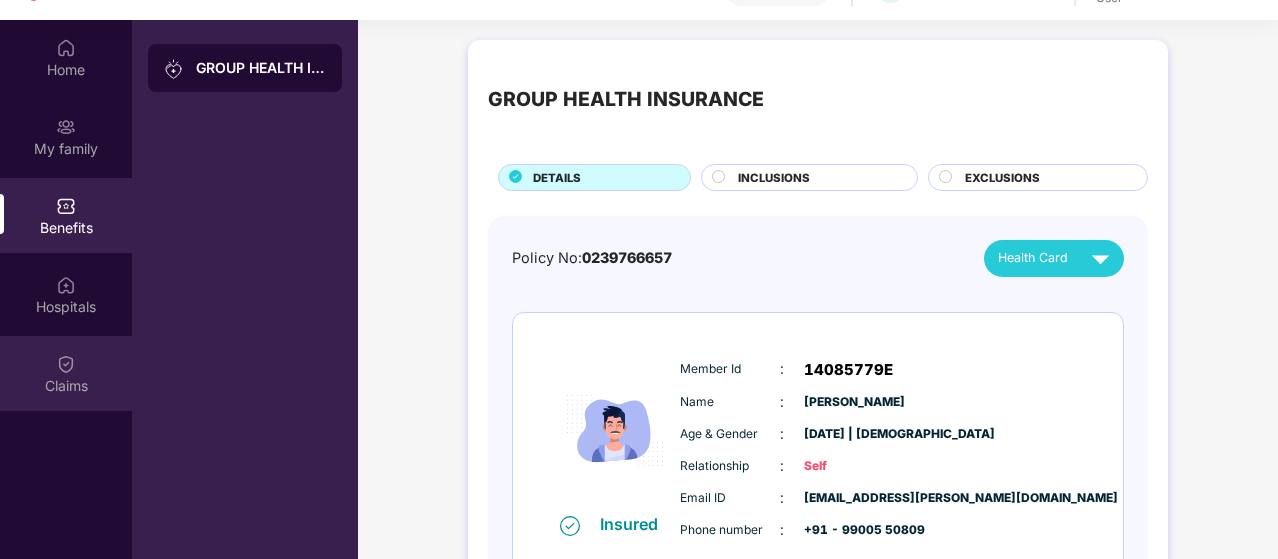 click at bounding box center (66, 364) 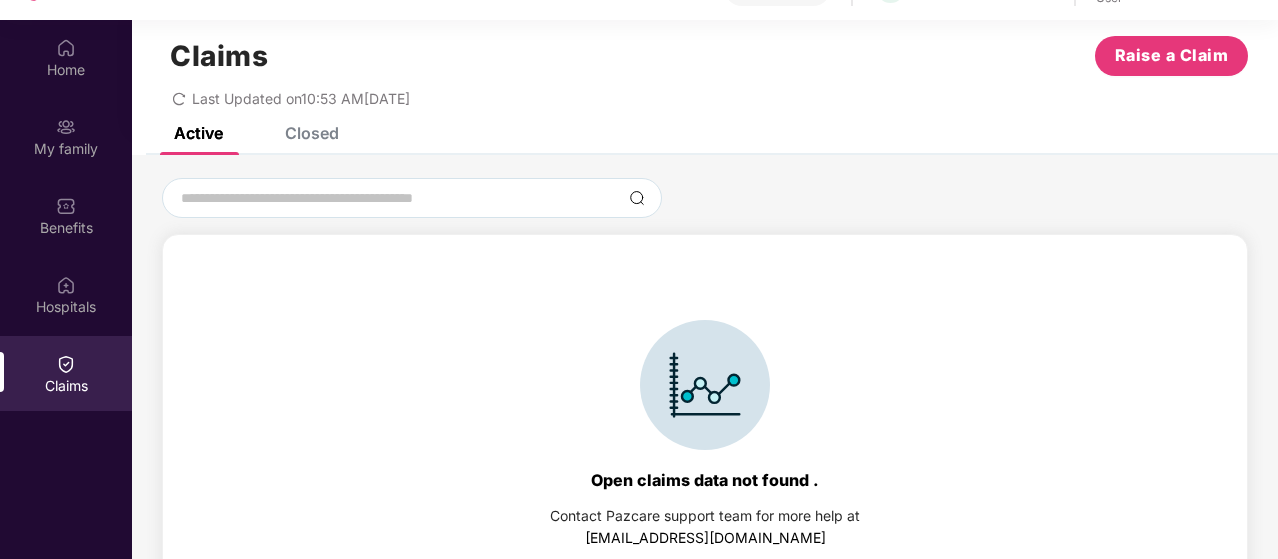 scroll, scrollTop: 33, scrollLeft: 0, axis: vertical 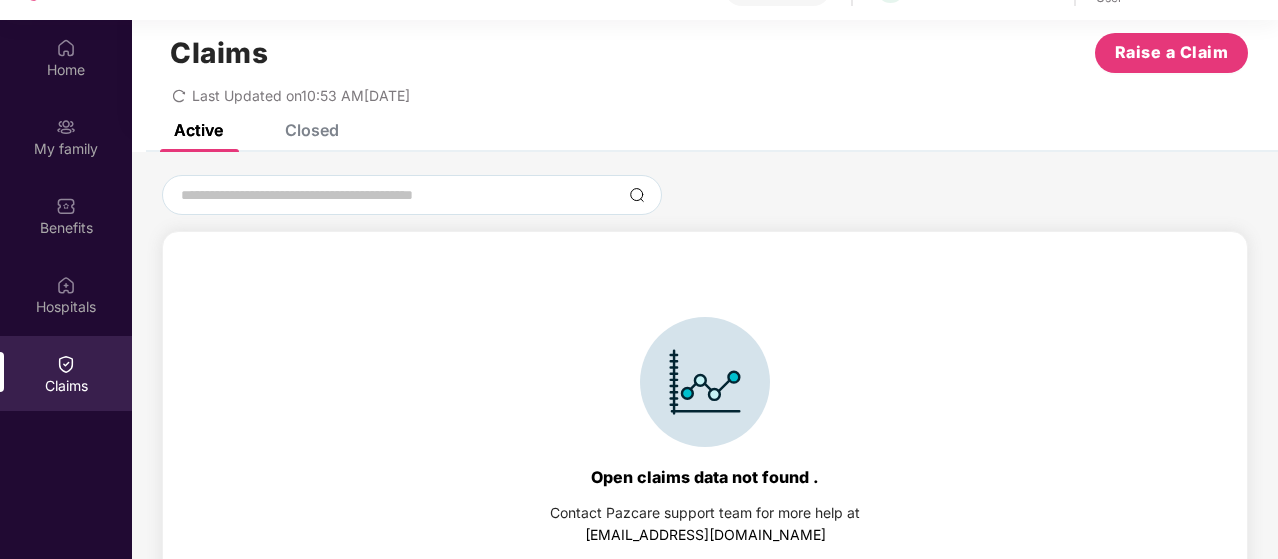 click on "Closed" at bounding box center (312, 130) 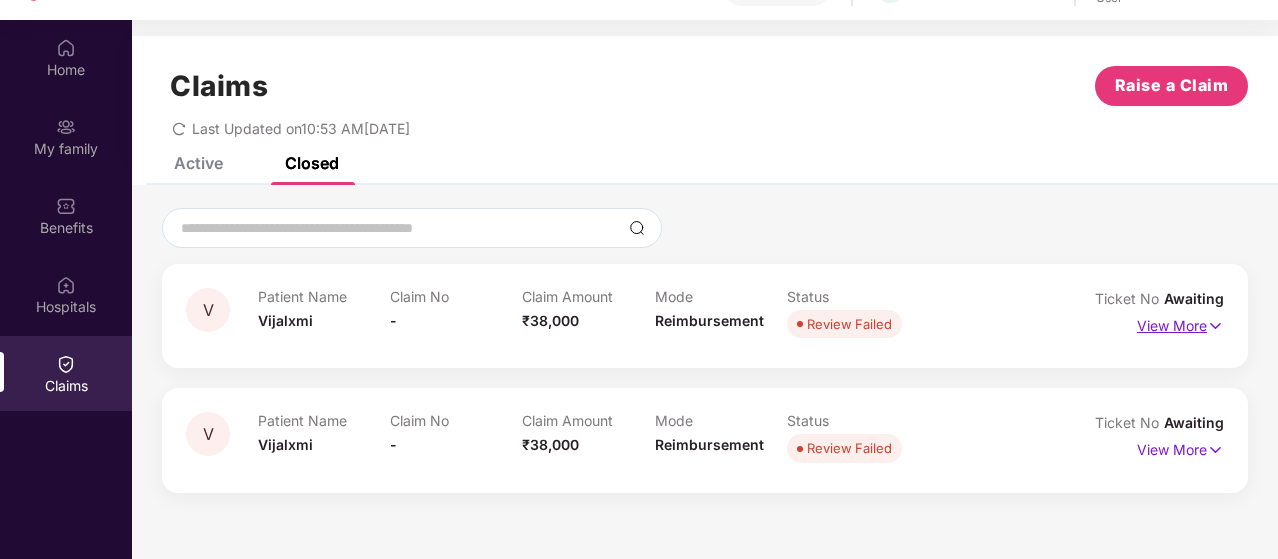 click at bounding box center [1215, 326] 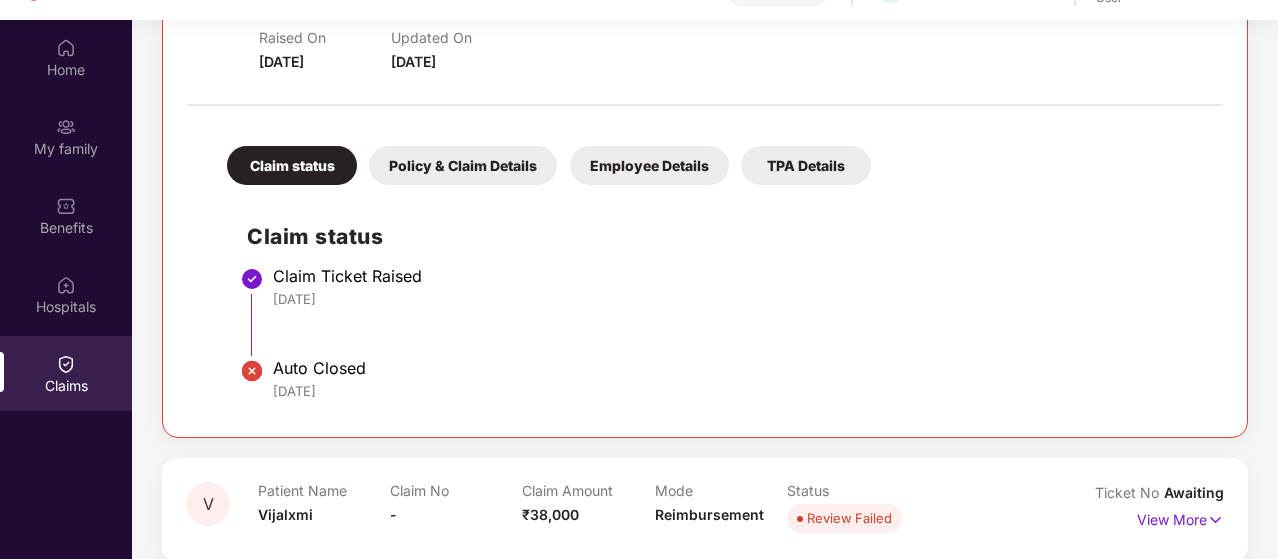 scroll, scrollTop: 337, scrollLeft: 0, axis: vertical 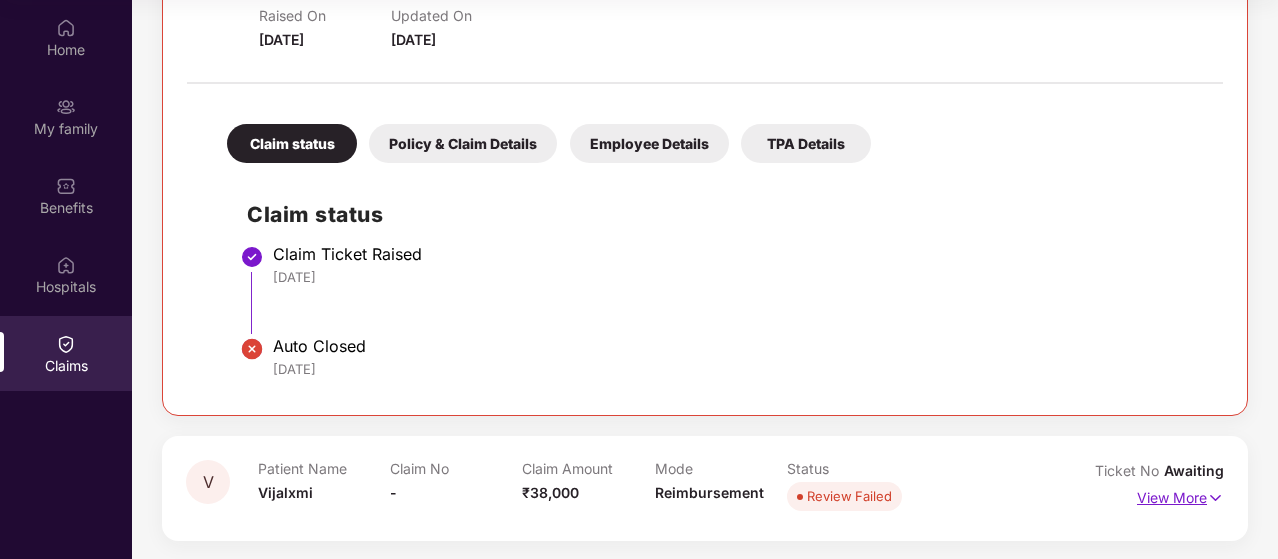 click at bounding box center [1215, 498] 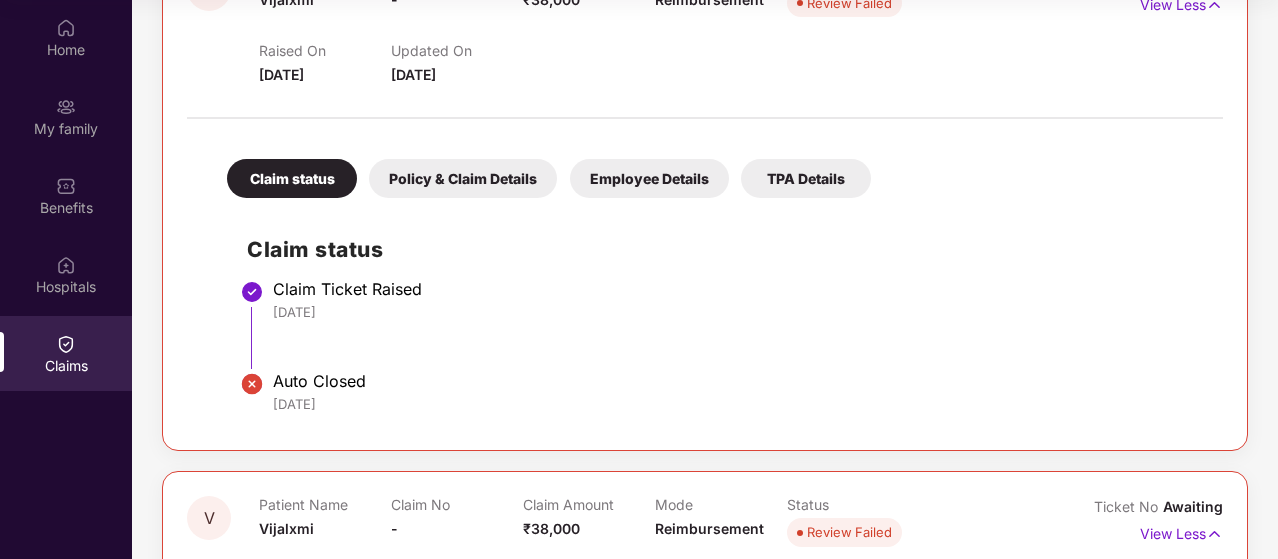 scroll, scrollTop: 0, scrollLeft: 0, axis: both 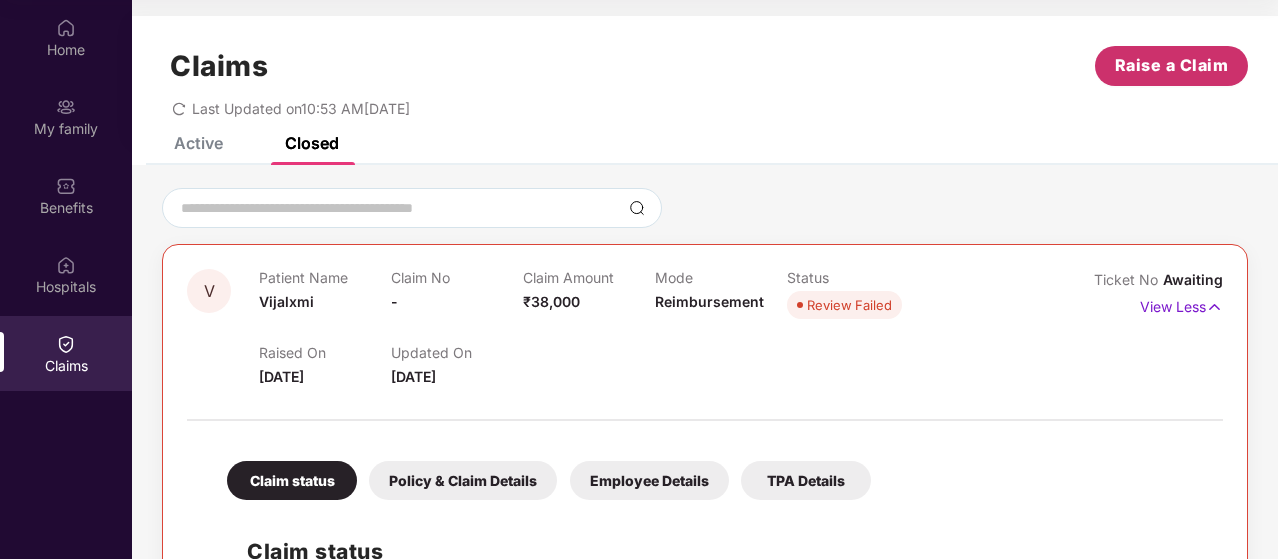 click on "Raise a Claim" at bounding box center [1172, 65] 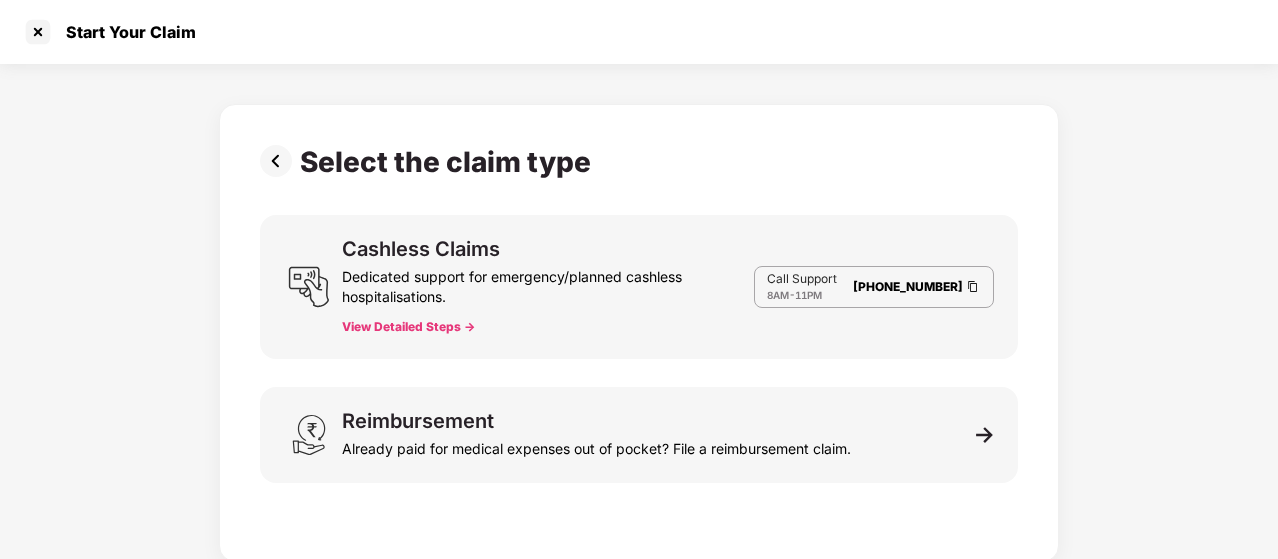 scroll, scrollTop: 48, scrollLeft: 0, axis: vertical 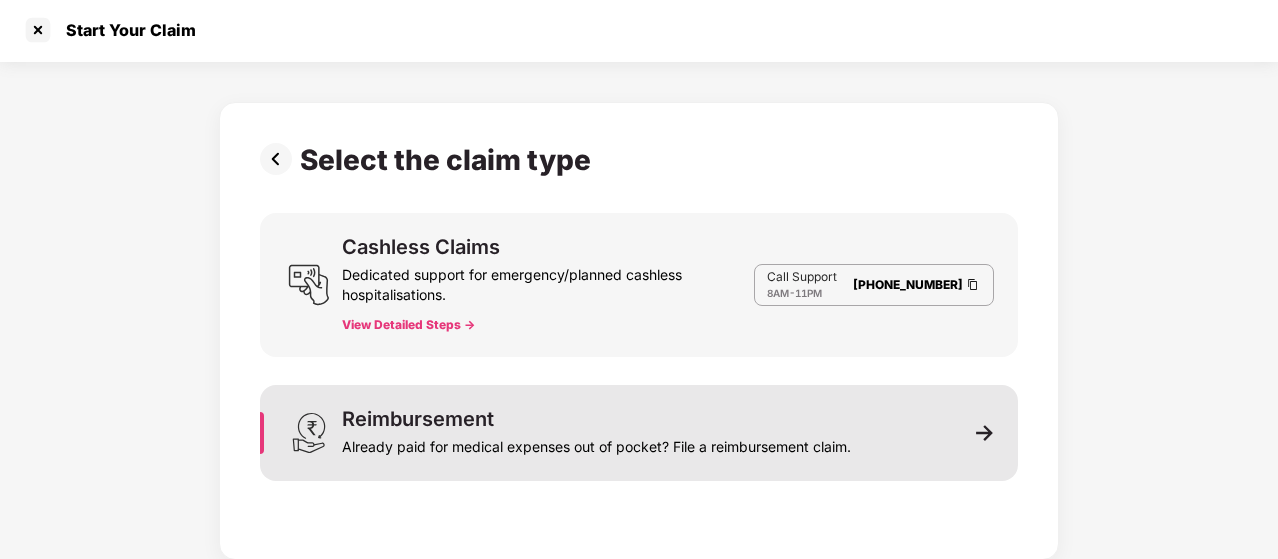click on "Reimbursement Already paid for medical expenses out of pocket? File a reimbursement claim." at bounding box center [639, 433] 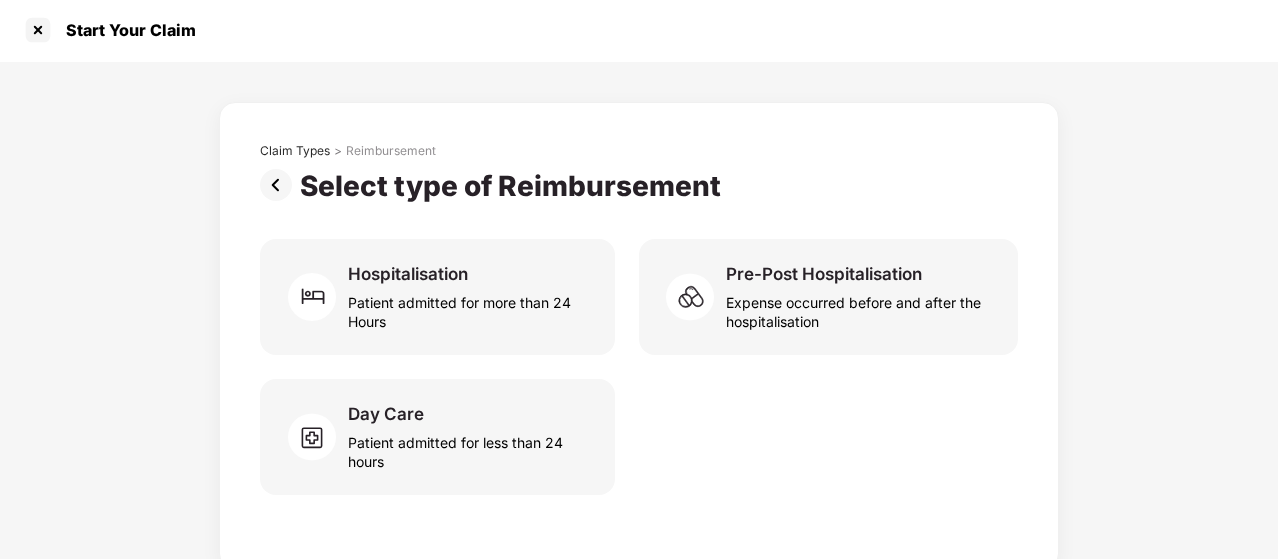 click on "Day Care Patient admitted for less than 24 hours" at bounding box center [639, 437] 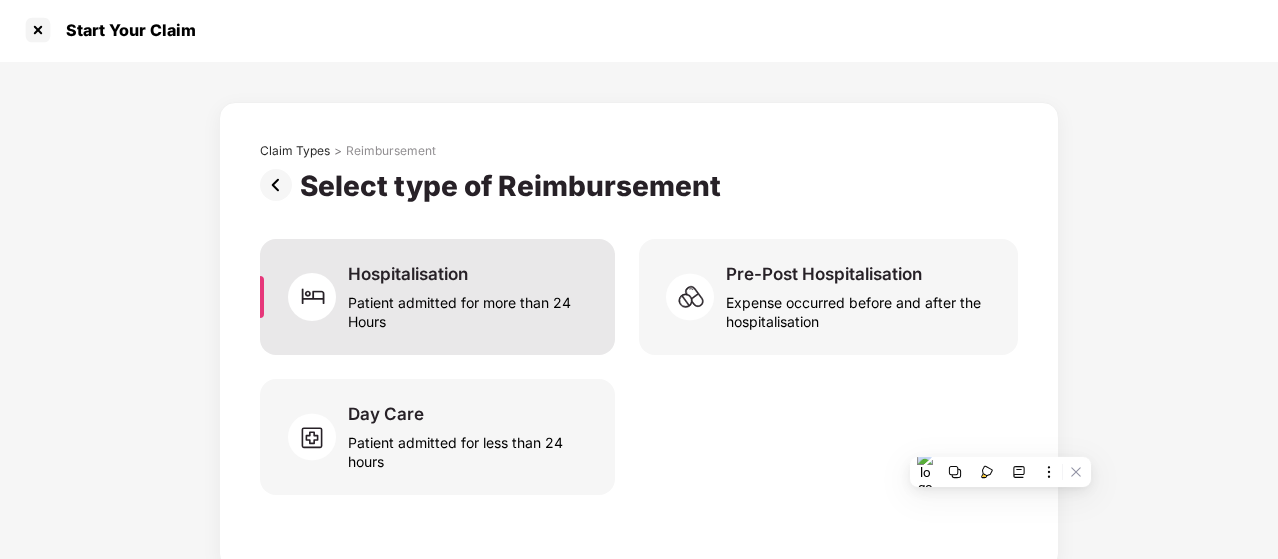 click on "Patient admitted for more than 24 Hours" at bounding box center (469, 308) 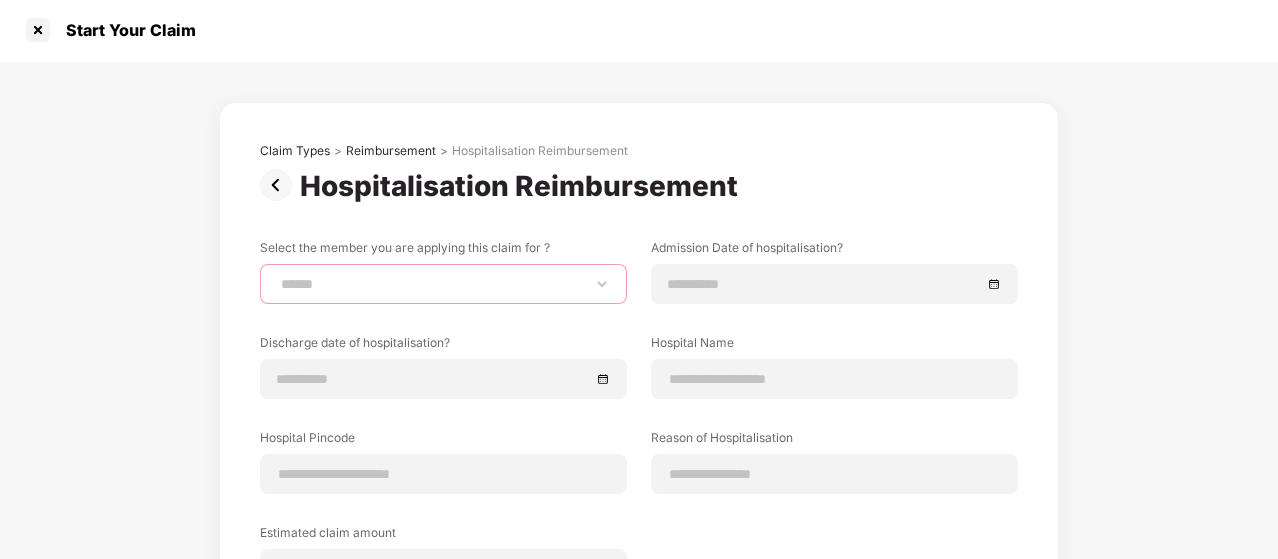 click on "**********" at bounding box center [443, 284] 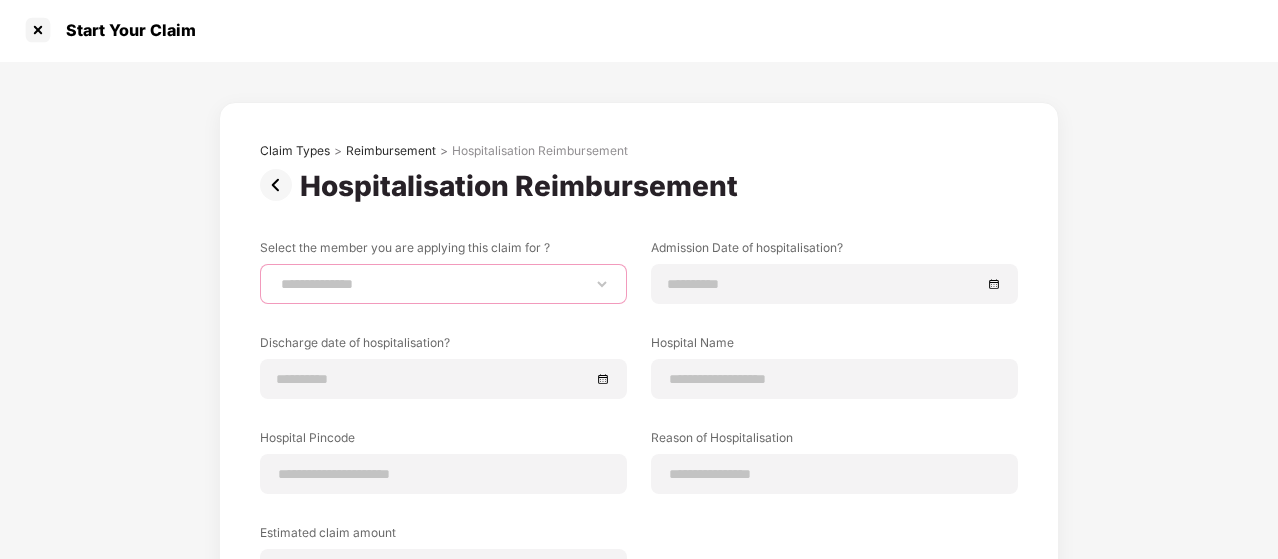 click on "**********" at bounding box center (443, 284) 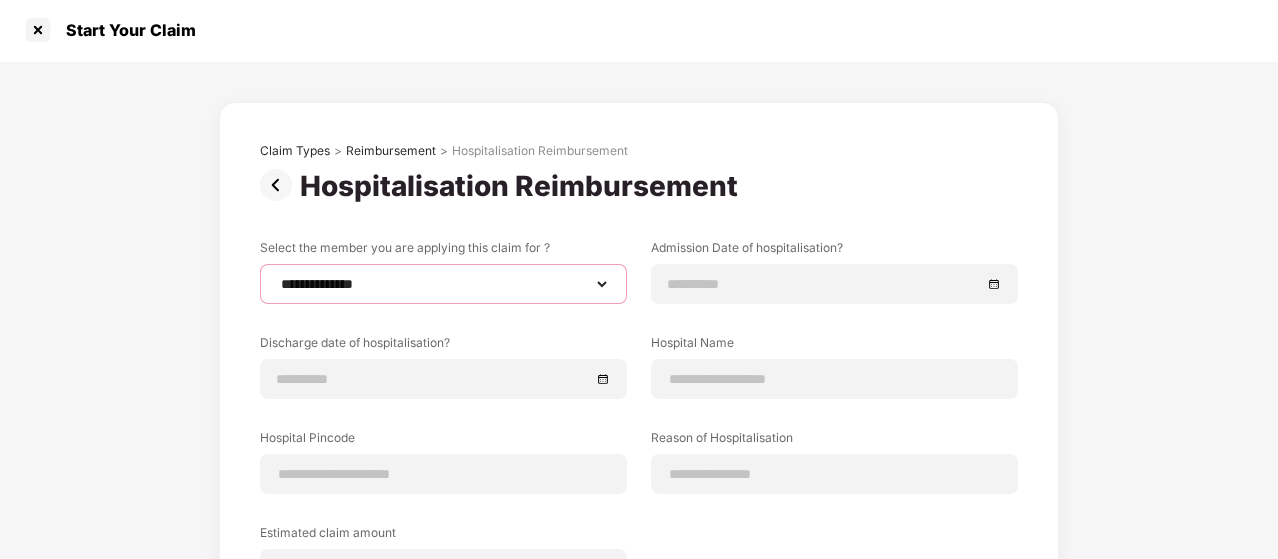 click on "**********" at bounding box center (443, 284) 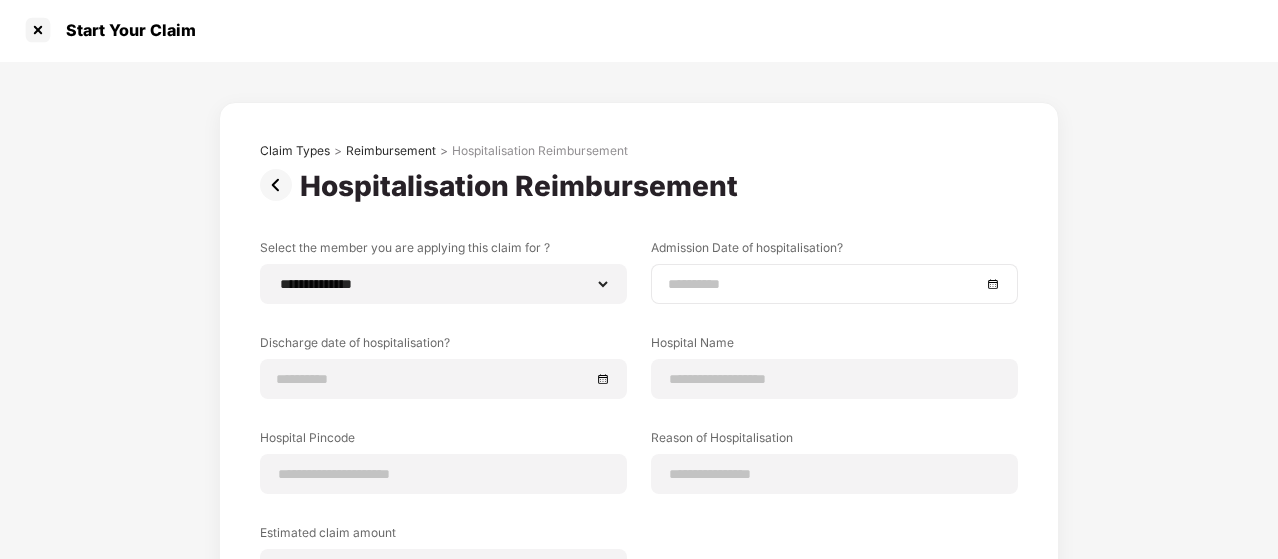 click at bounding box center (834, 284) 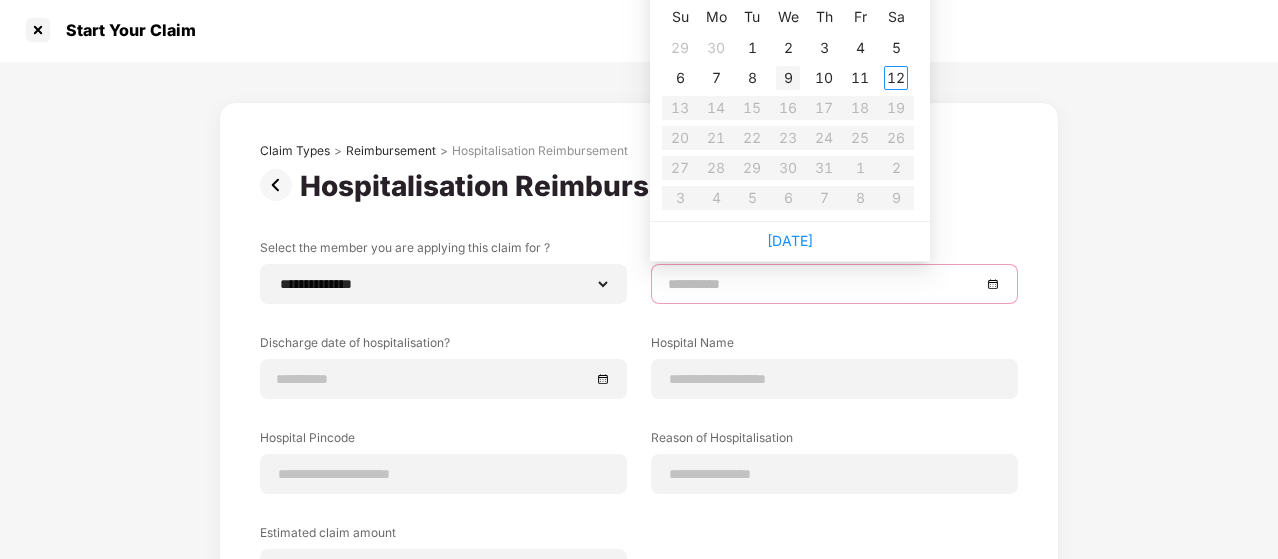 type on "**********" 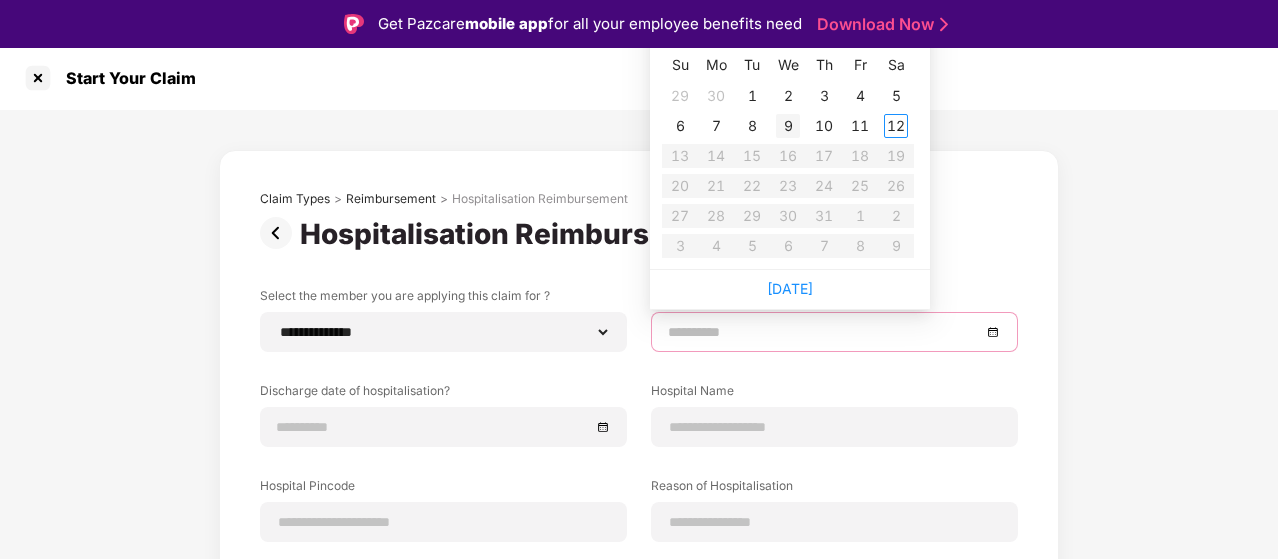 scroll, scrollTop: 0, scrollLeft: 0, axis: both 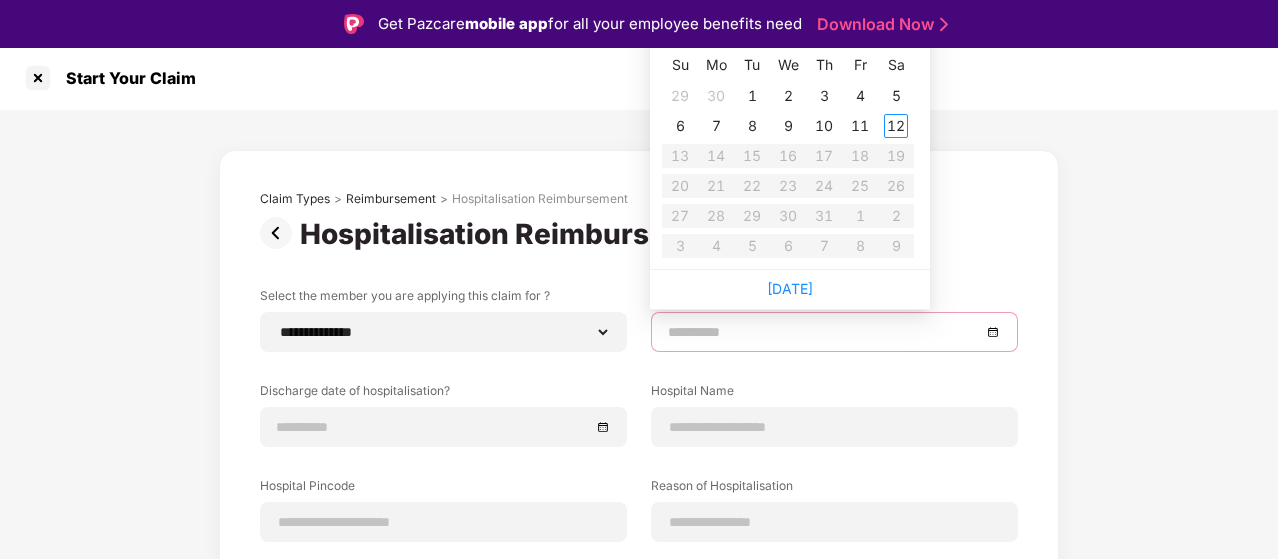 type on "**********" 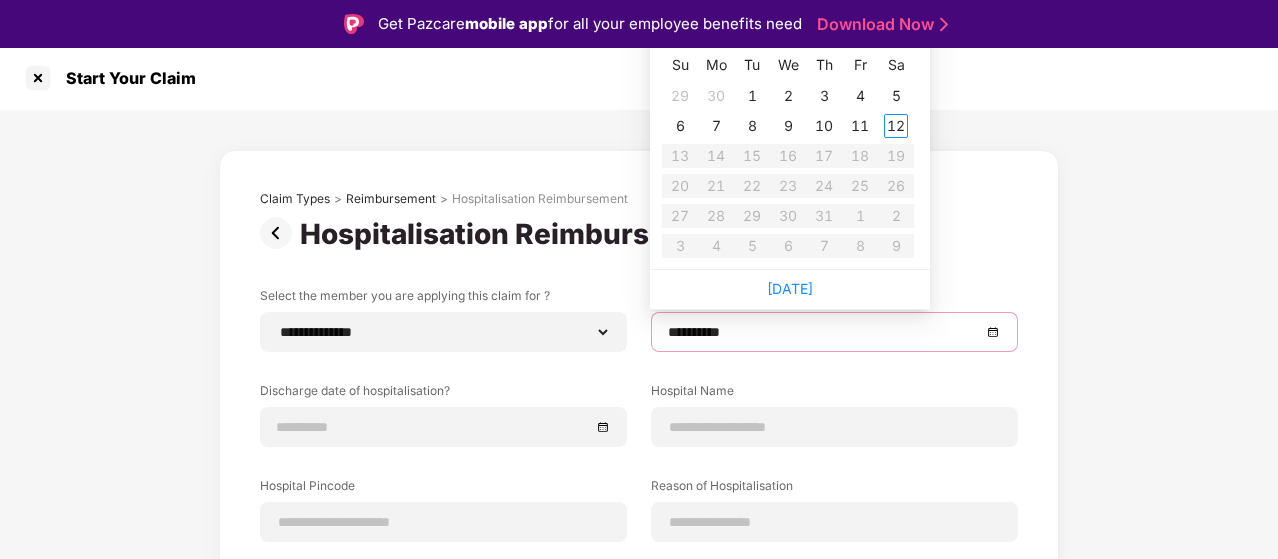 type on "**********" 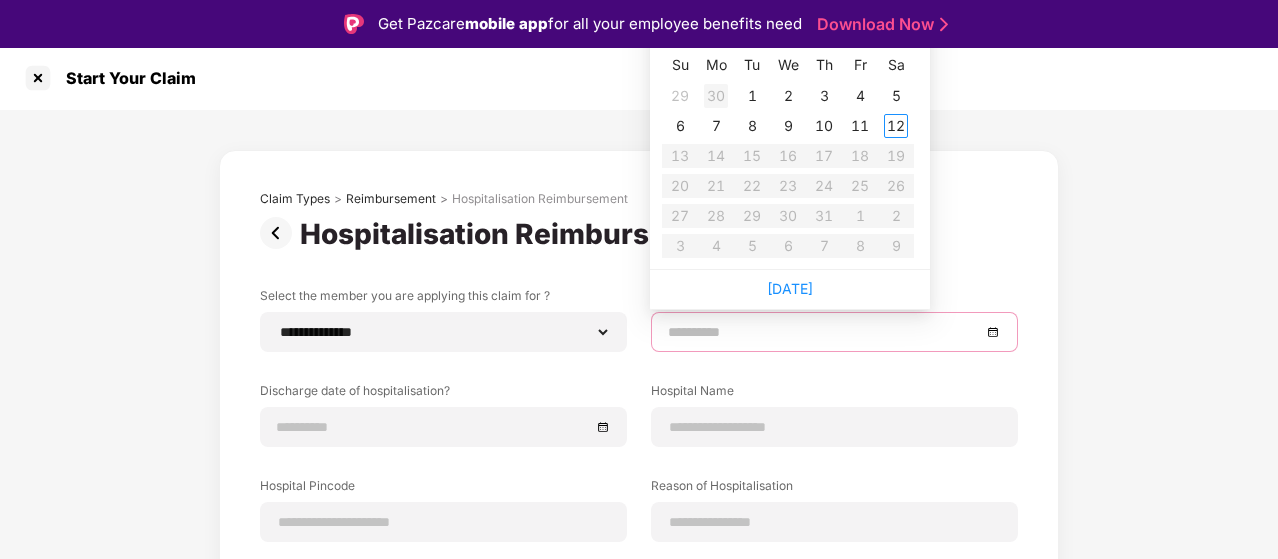 type on "**********" 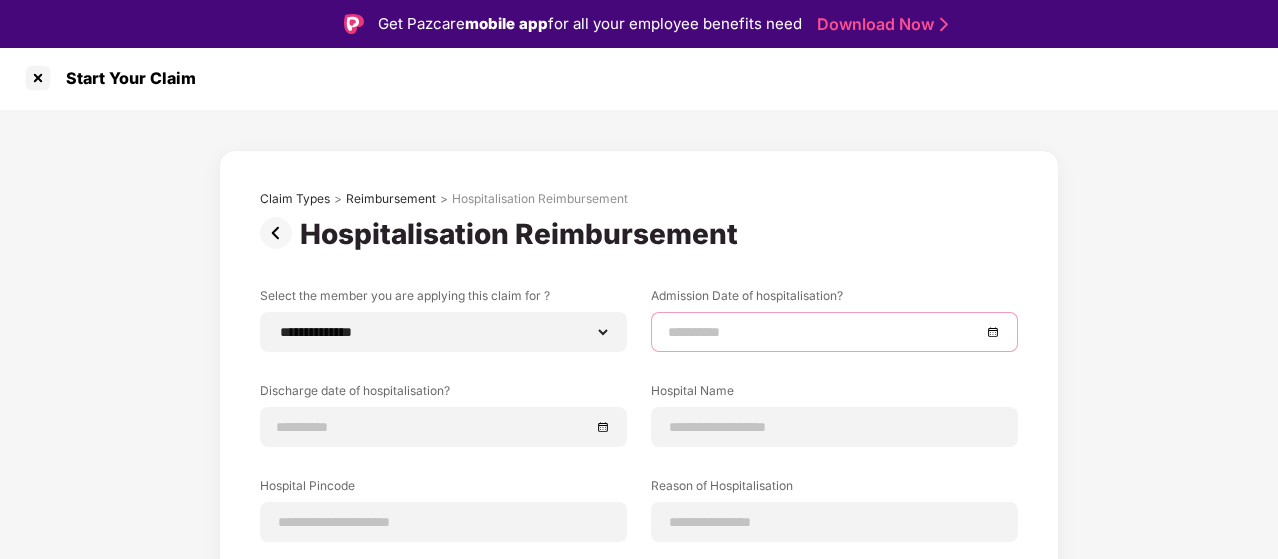 click at bounding box center [834, 332] 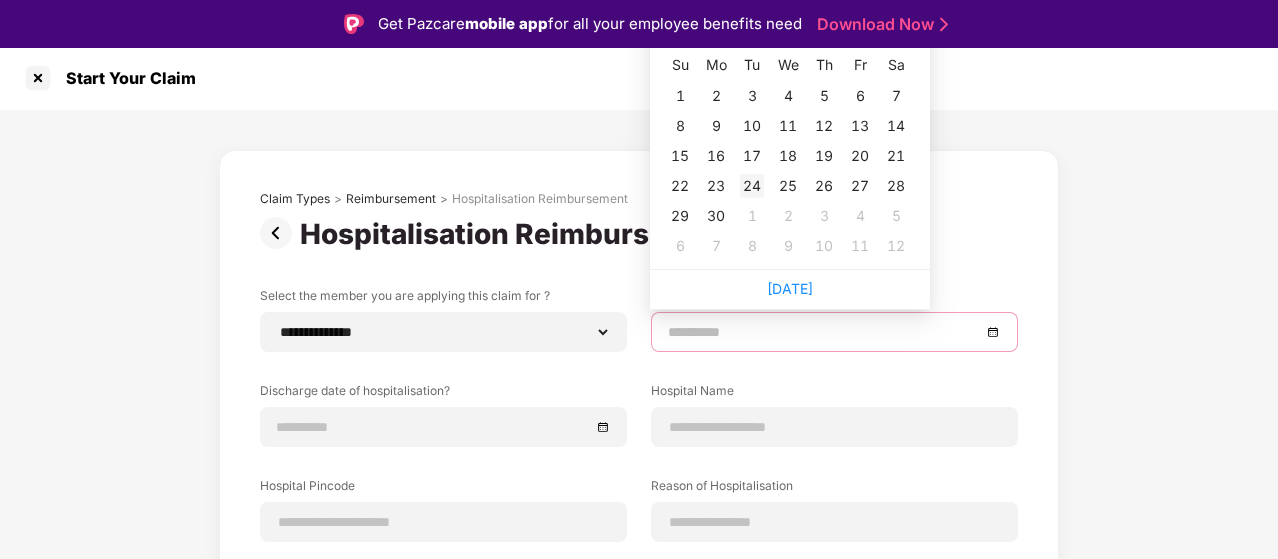 type on "**********" 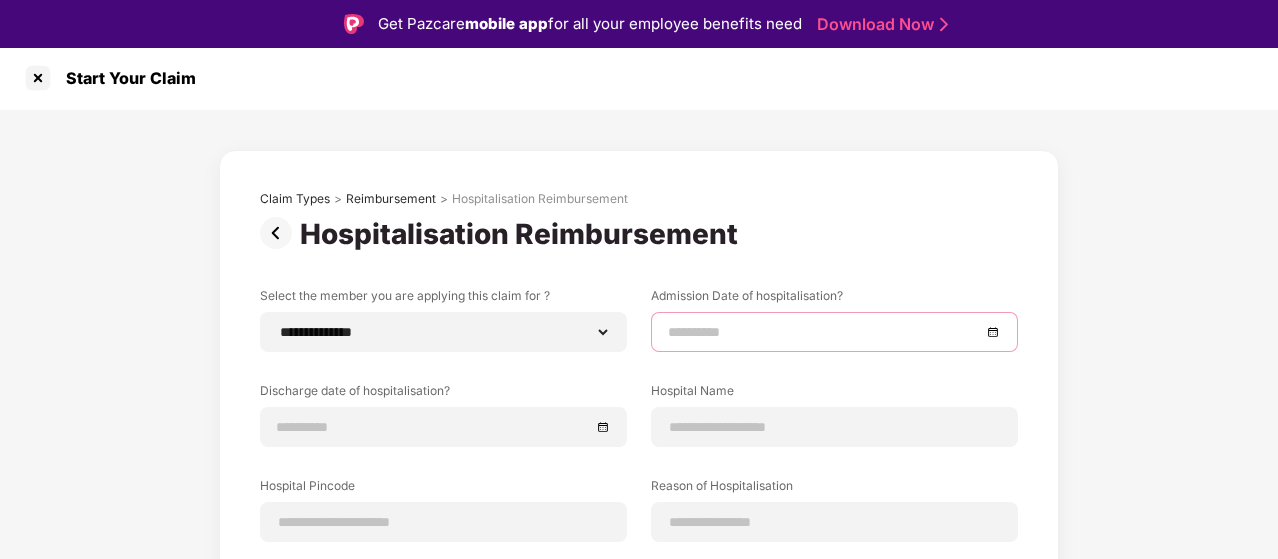 click at bounding box center [834, 332] 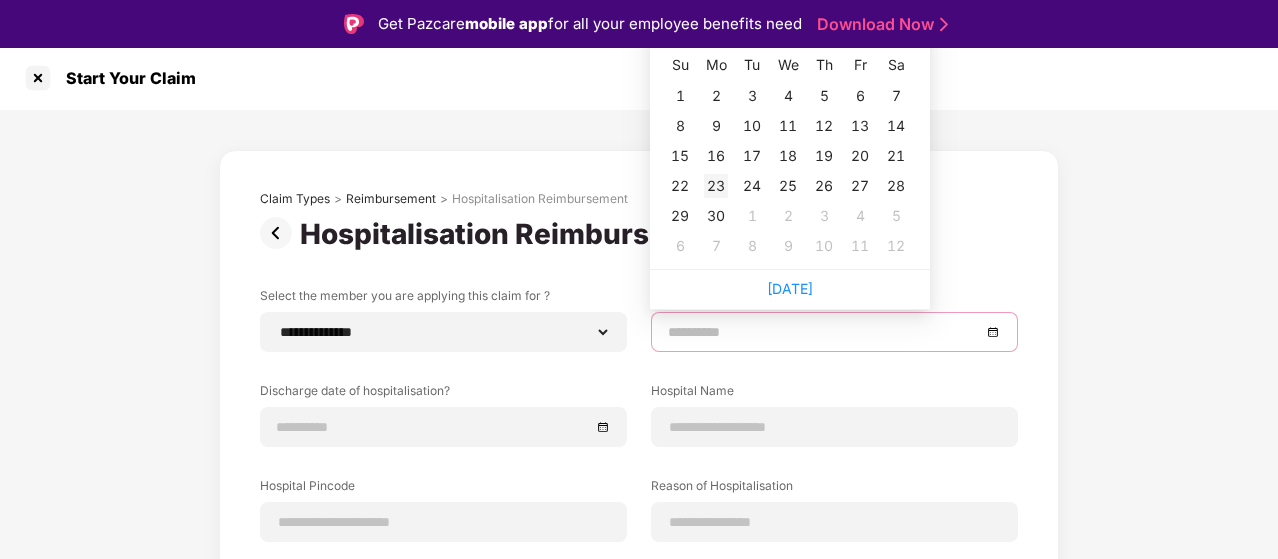 type on "**********" 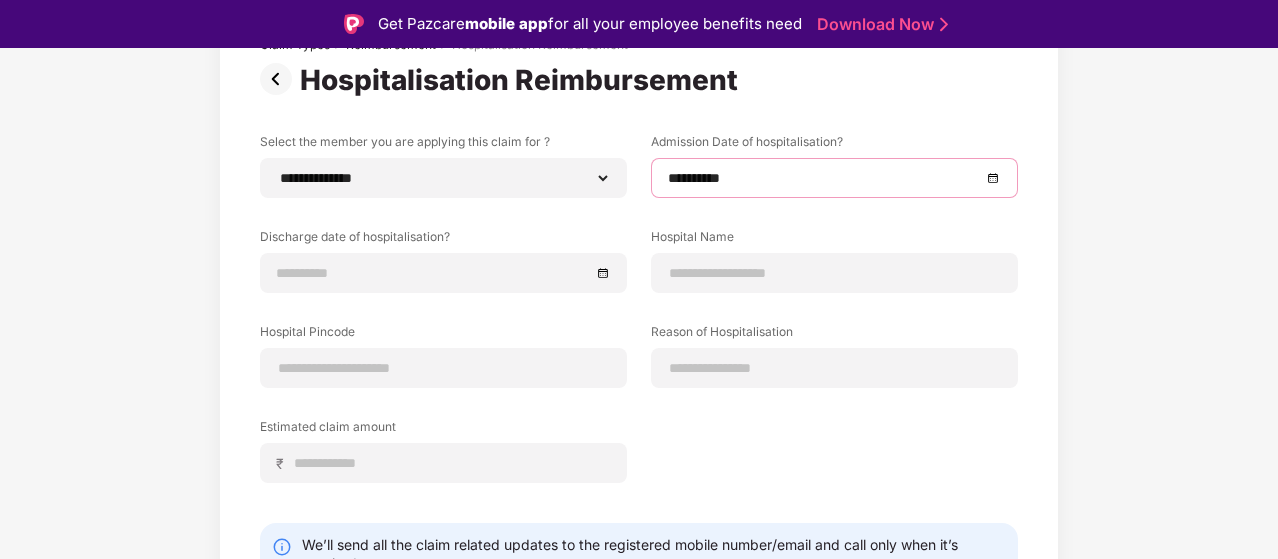 scroll, scrollTop: 175, scrollLeft: 0, axis: vertical 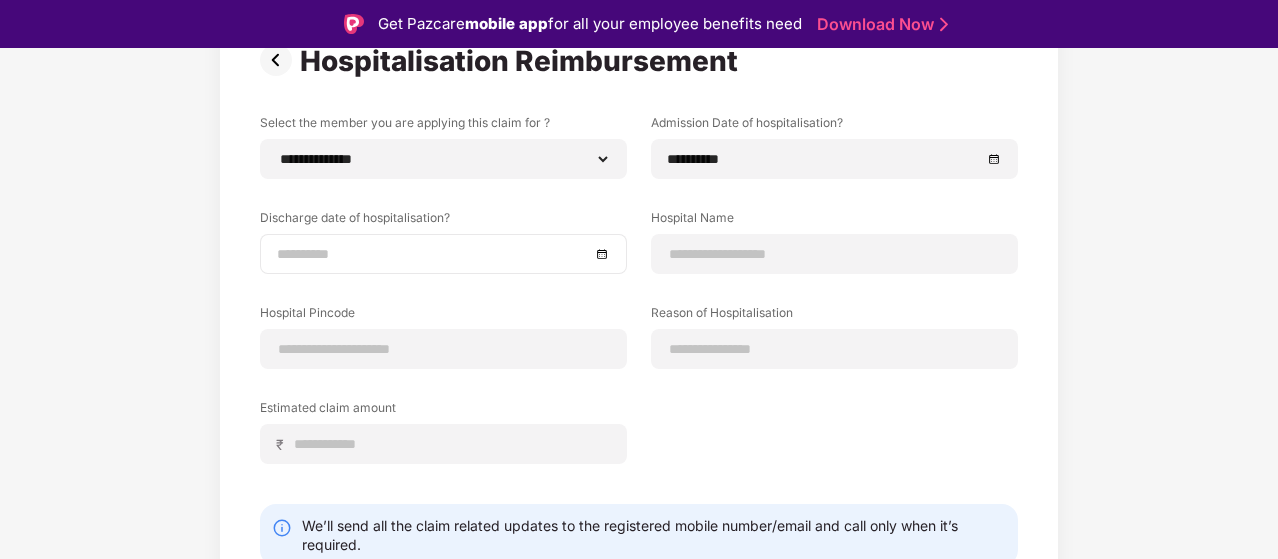 click at bounding box center [443, 254] 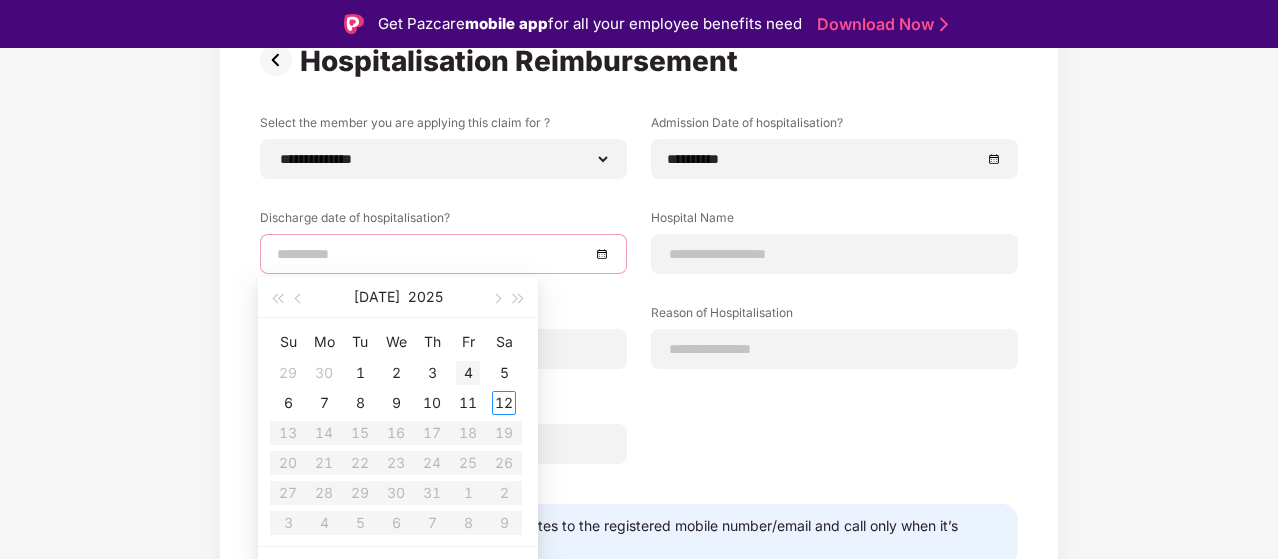 type on "**********" 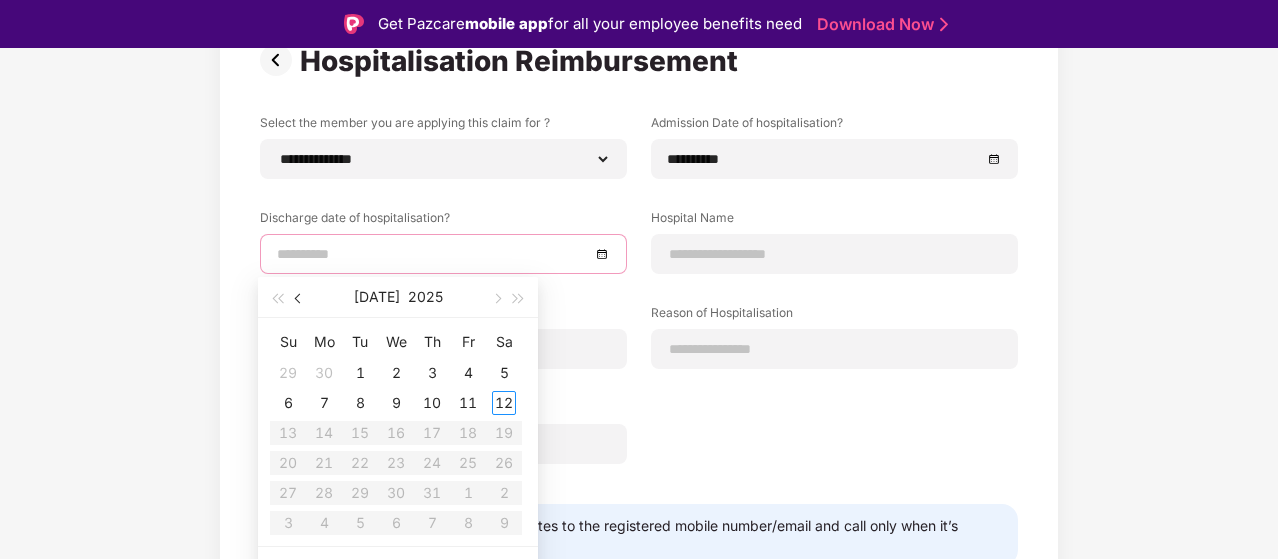 click at bounding box center (299, 297) 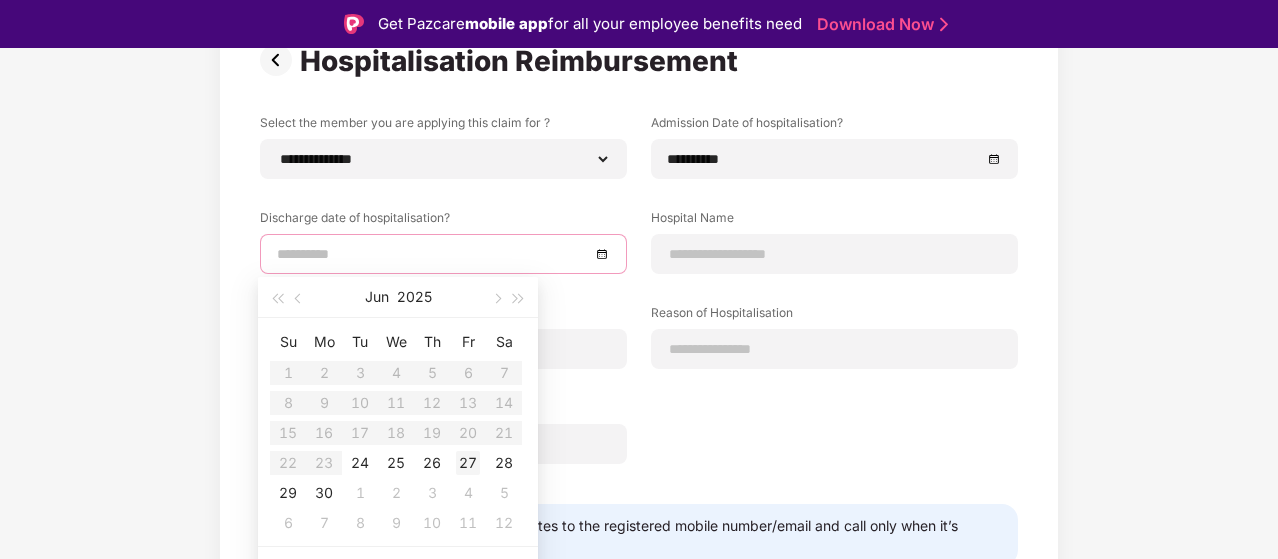 type on "**********" 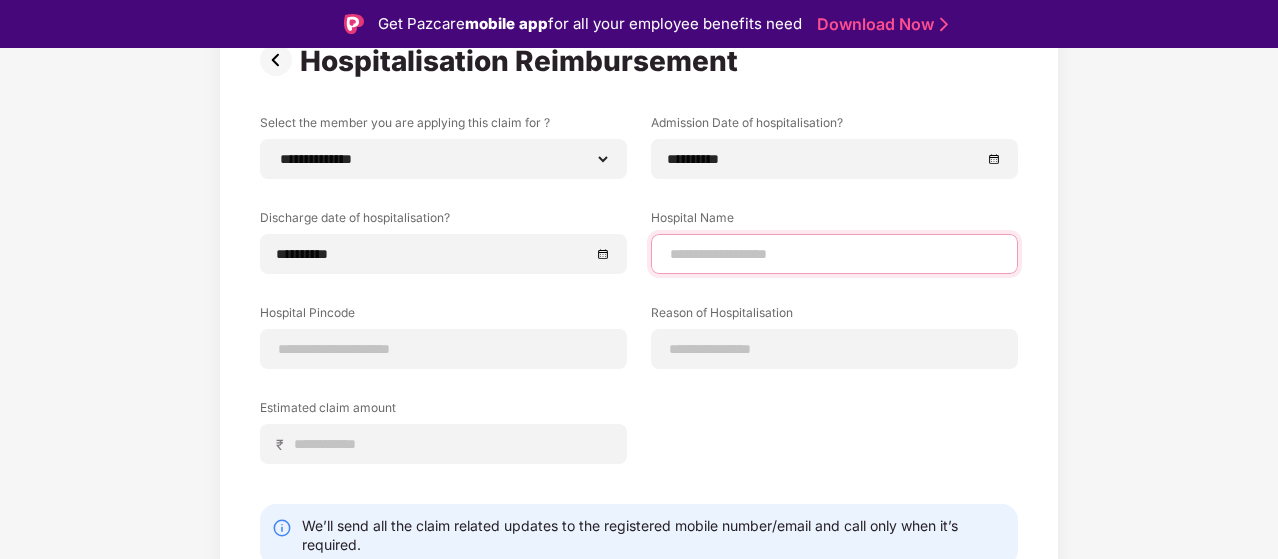 click at bounding box center (834, 254) 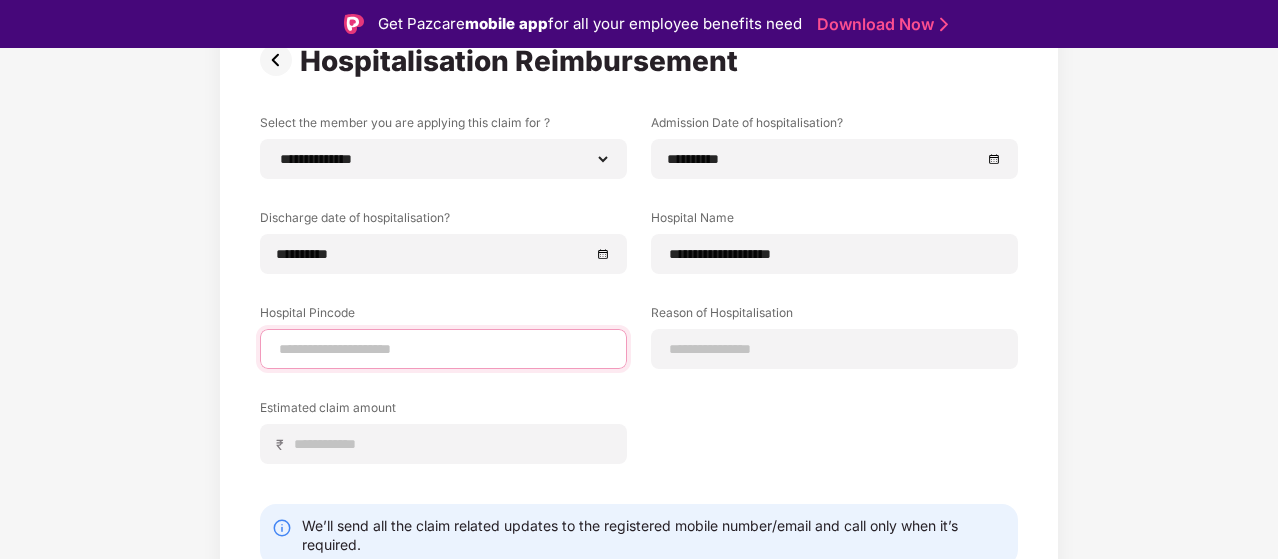 click at bounding box center (443, 349) 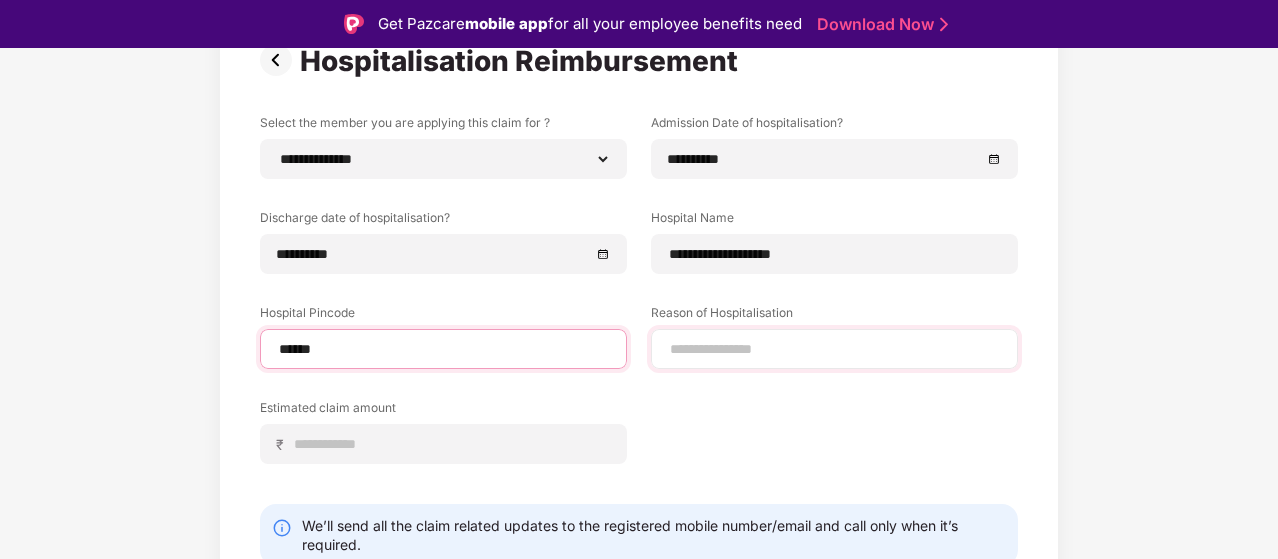 select on "********" 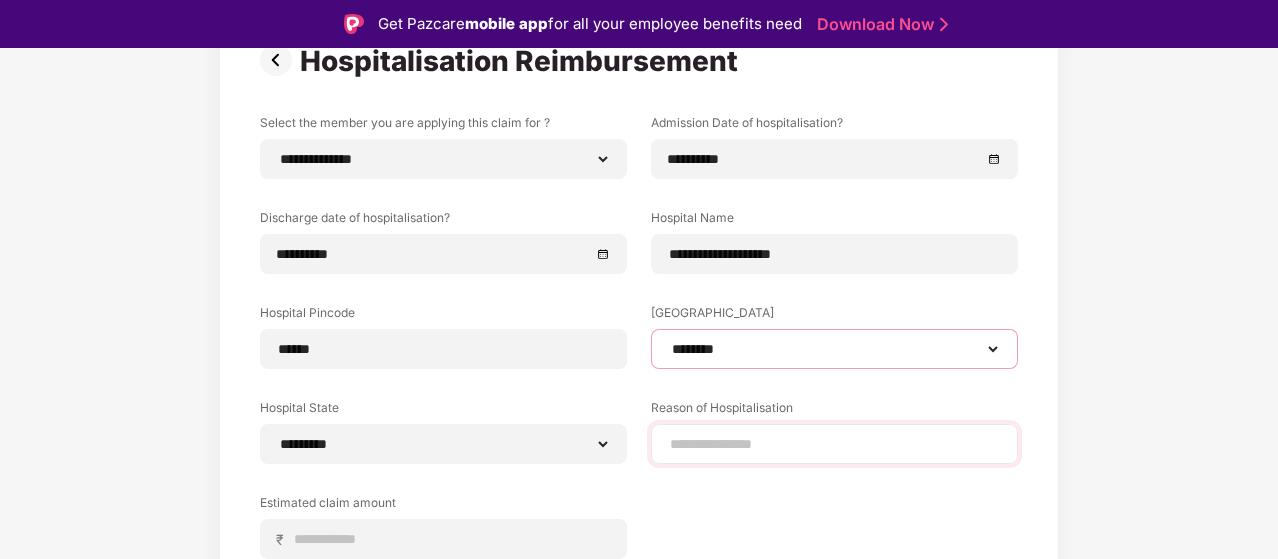 click on "**********" at bounding box center [834, 349] 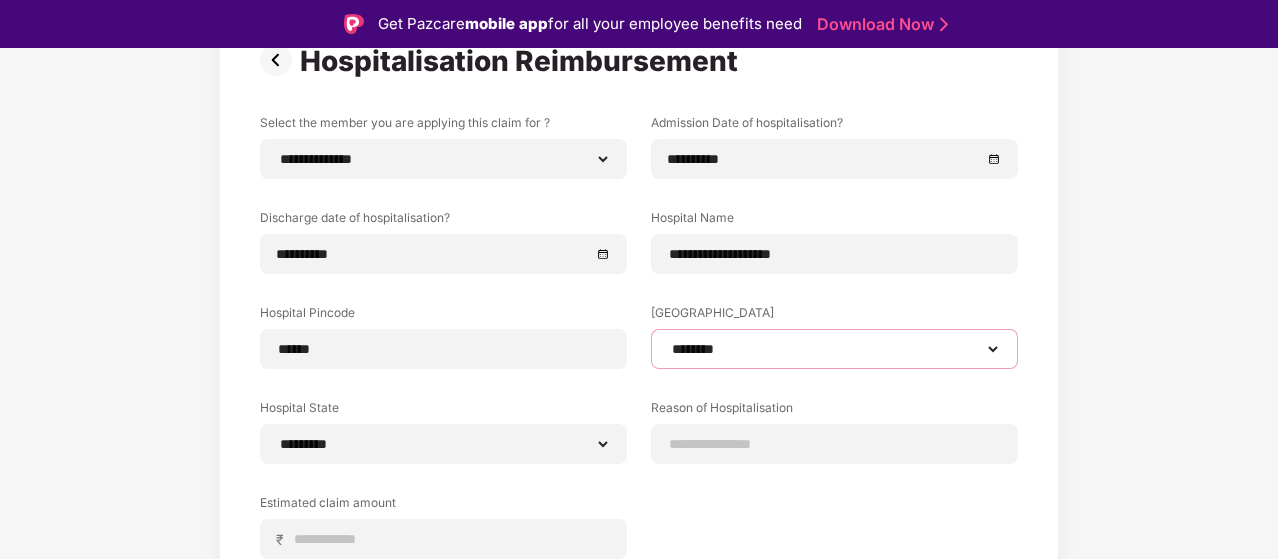 click on "**********" at bounding box center (834, 349) 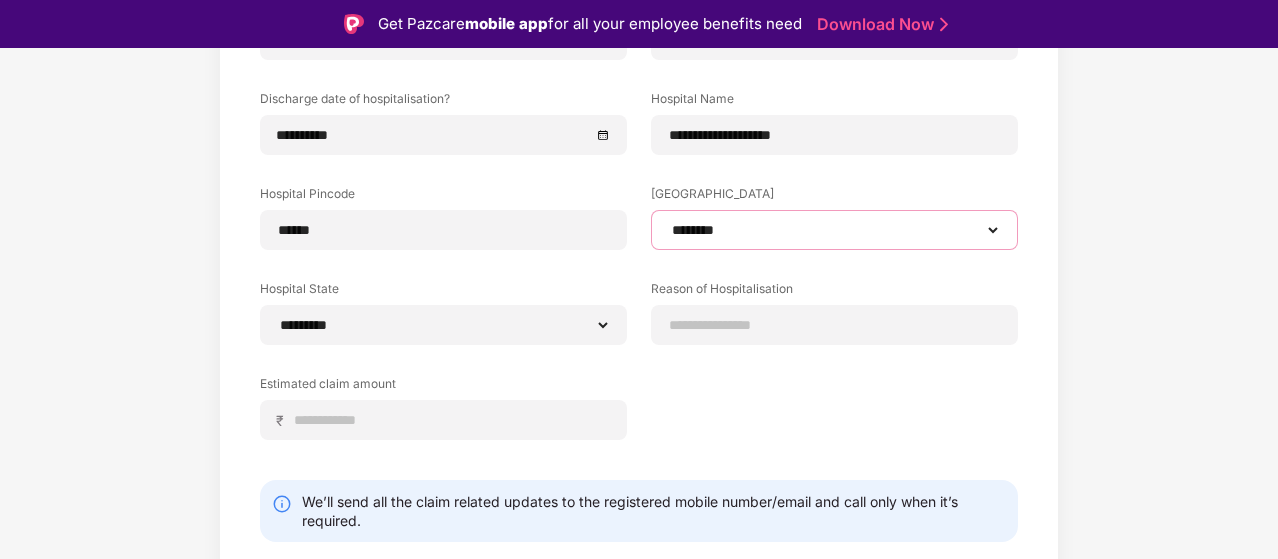 scroll, scrollTop: 348, scrollLeft: 0, axis: vertical 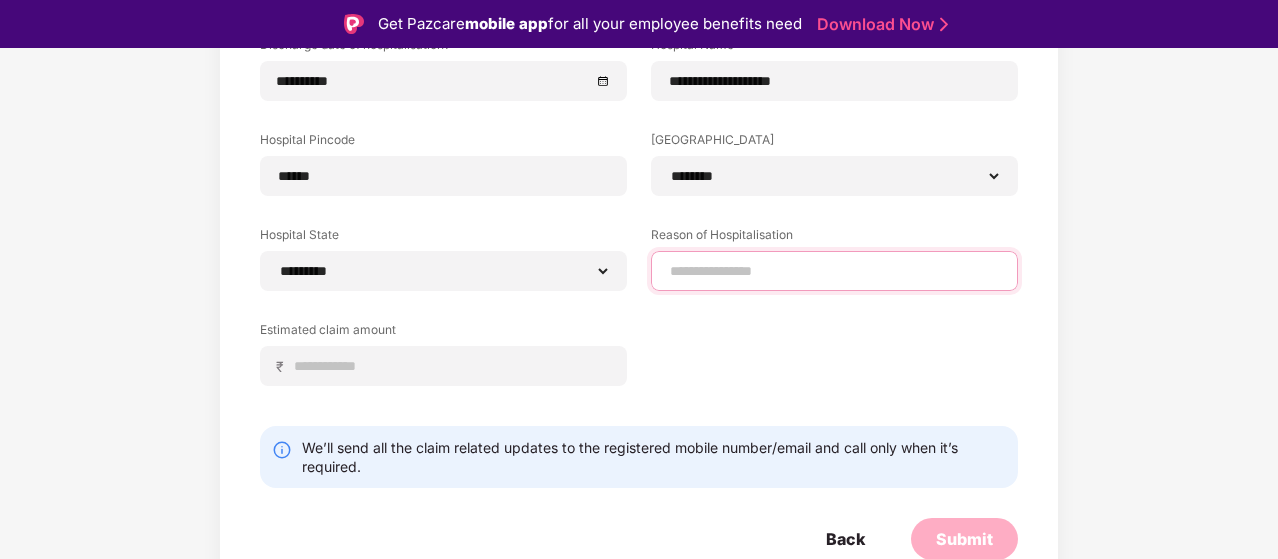 click at bounding box center (834, 271) 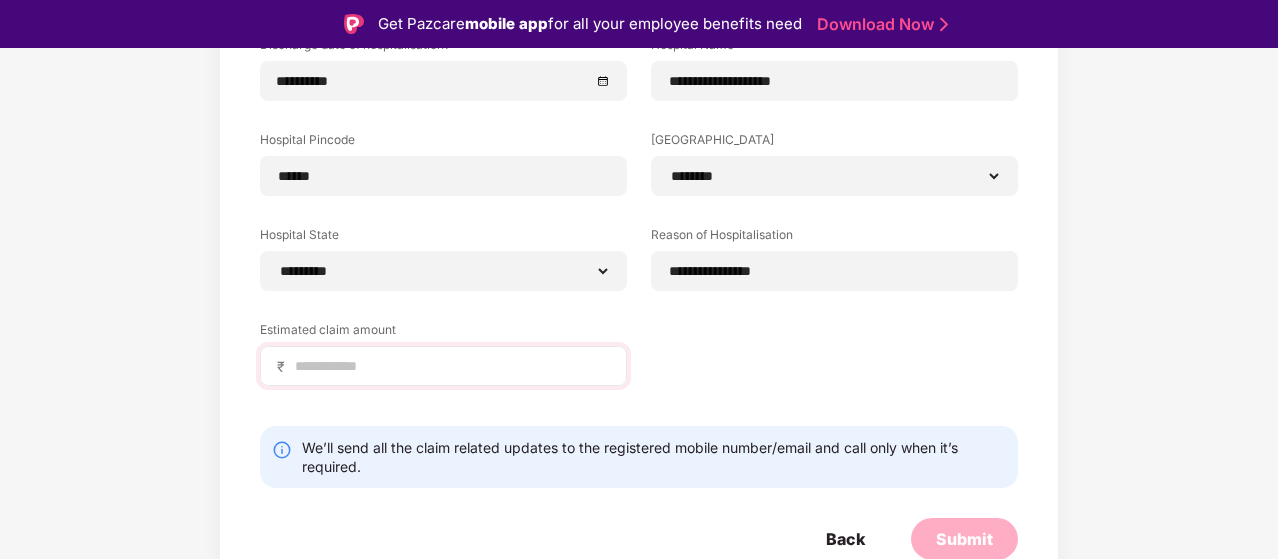 click on "₹" at bounding box center (443, 366) 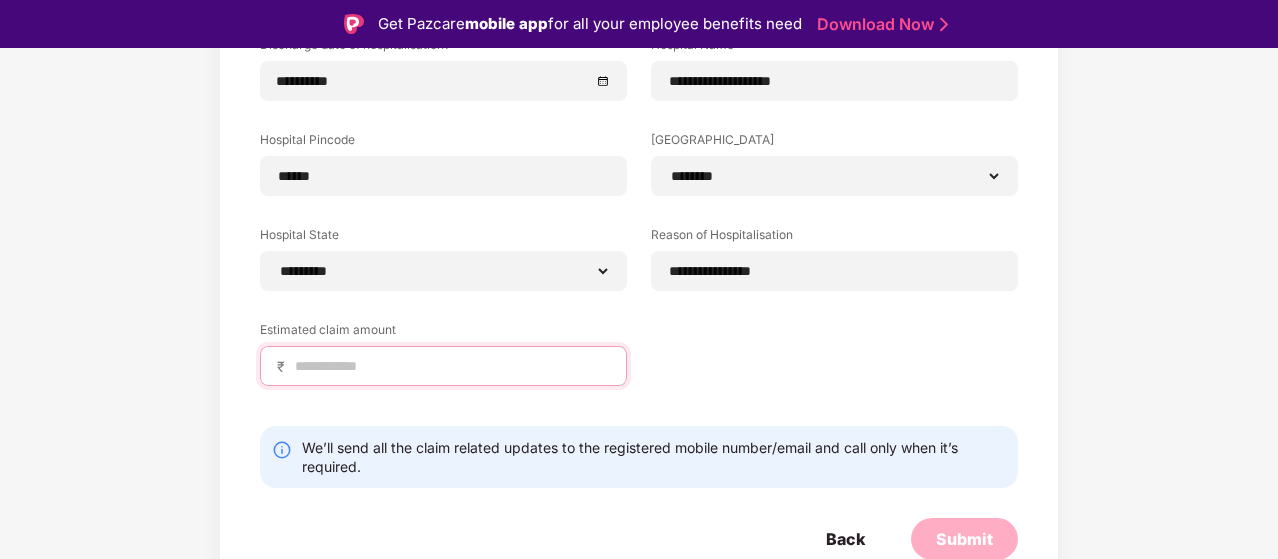 click at bounding box center [451, 366] 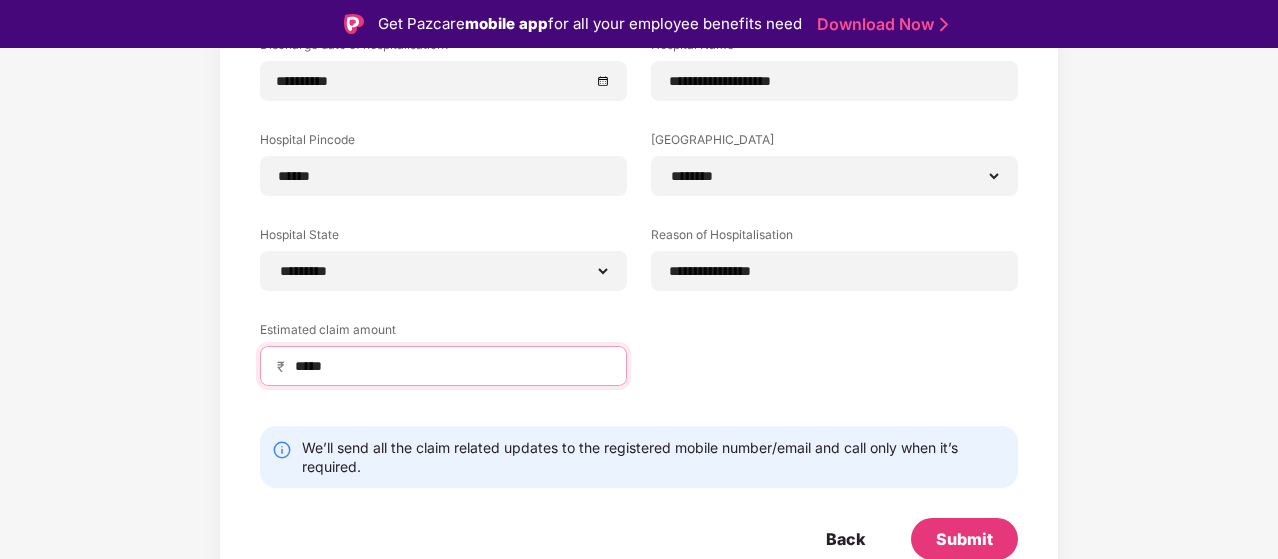scroll, scrollTop: 351, scrollLeft: 0, axis: vertical 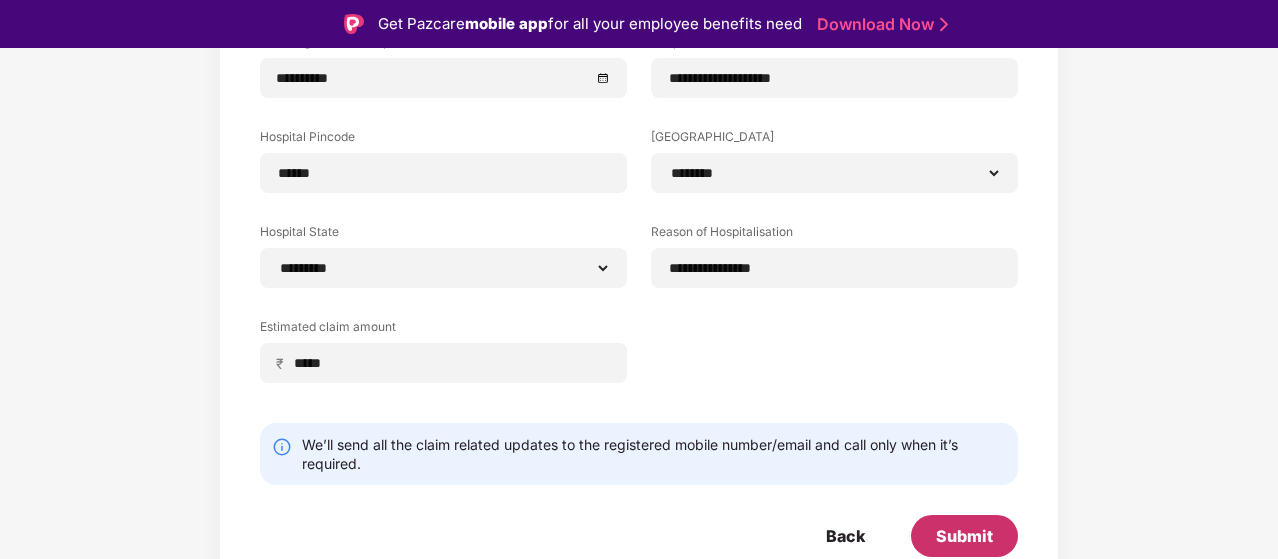 click on "Submit" at bounding box center (964, 536) 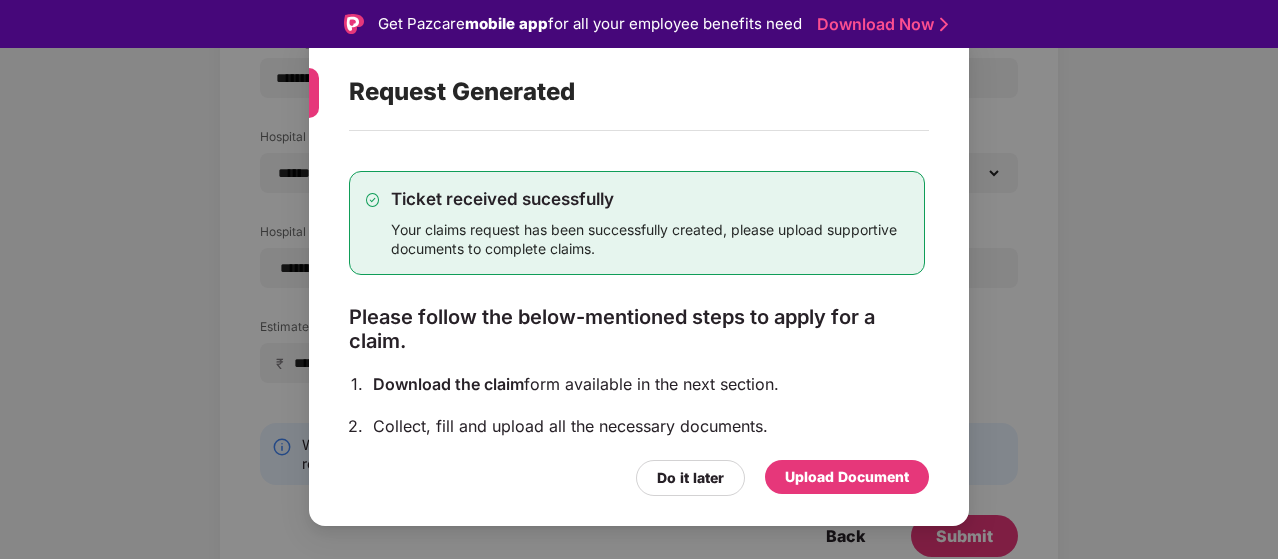 click on "Upload Document" at bounding box center [847, 477] 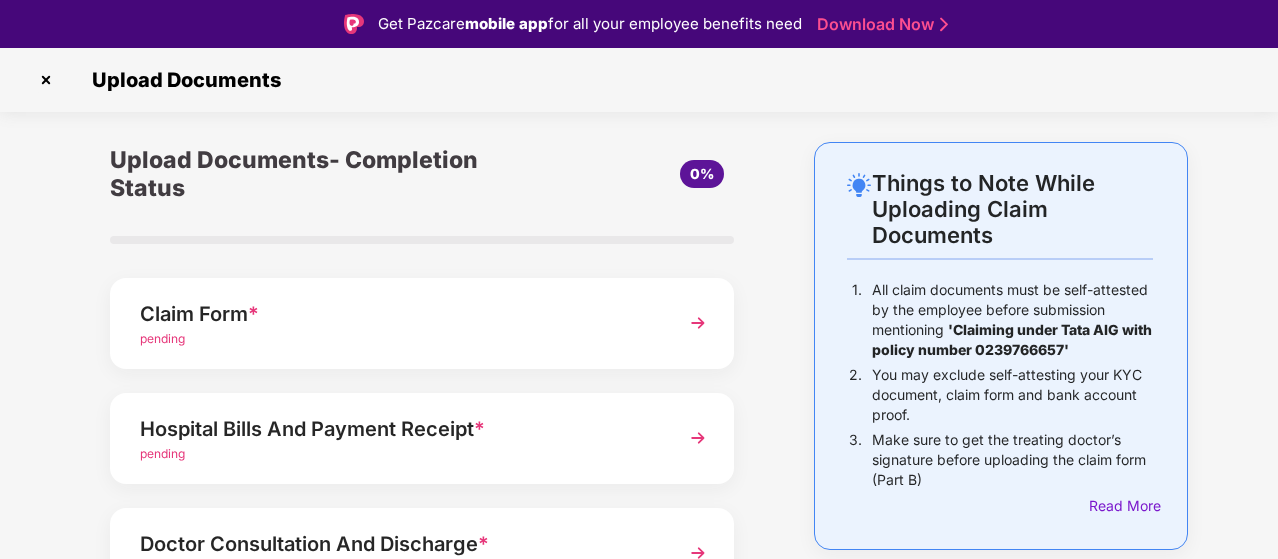 click at bounding box center (698, 323) 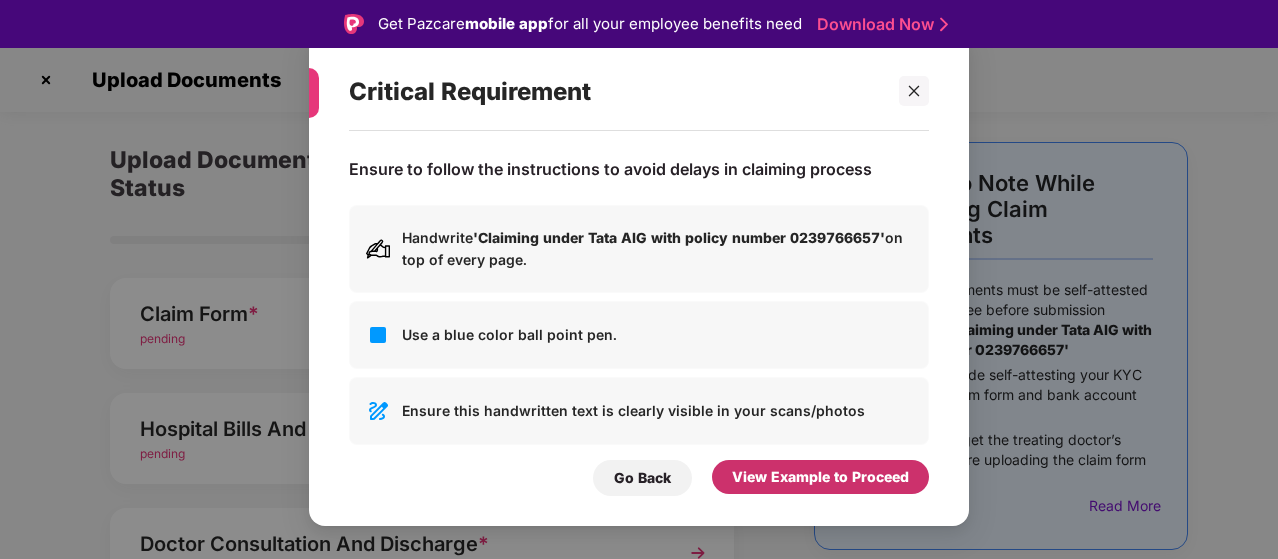click on "View Example to Proceed" at bounding box center (820, 477) 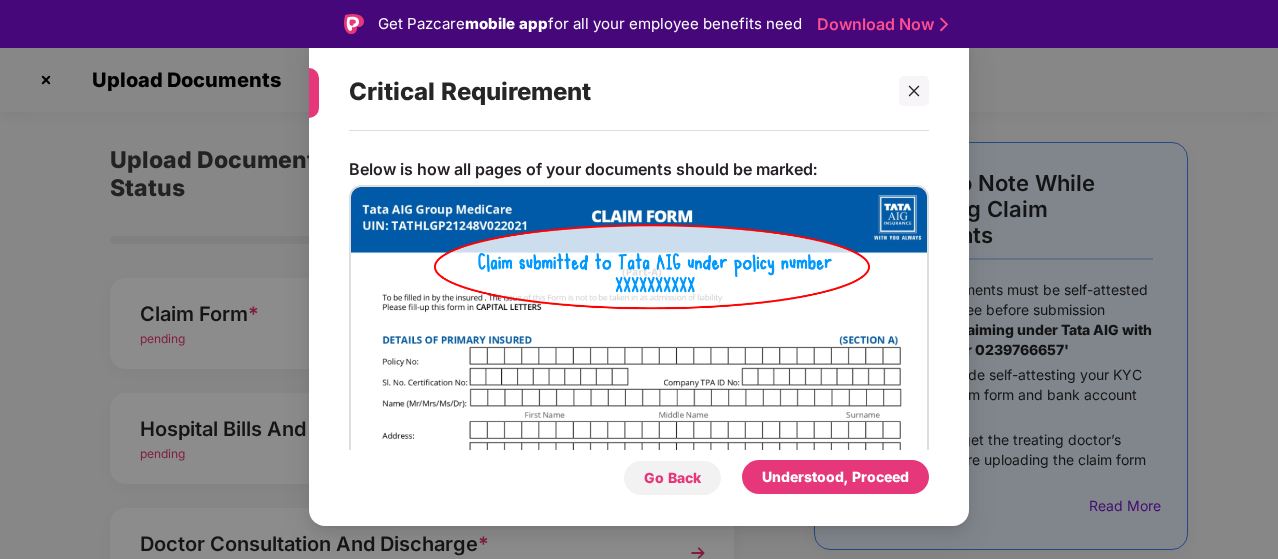 click on "Go Back" at bounding box center [672, 478] 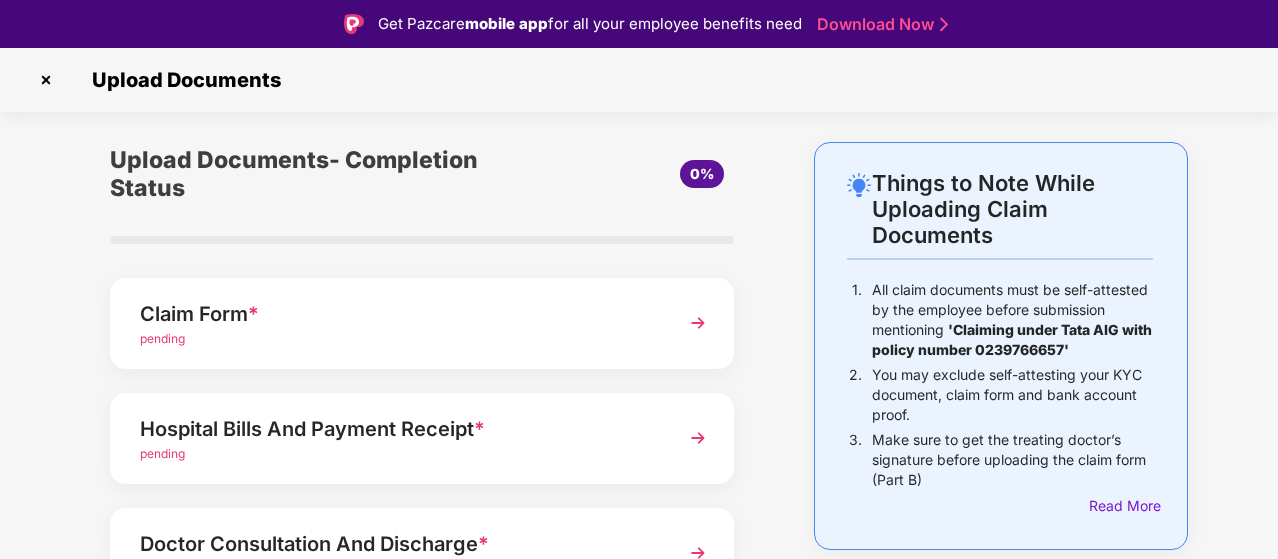 click at bounding box center [698, 323] 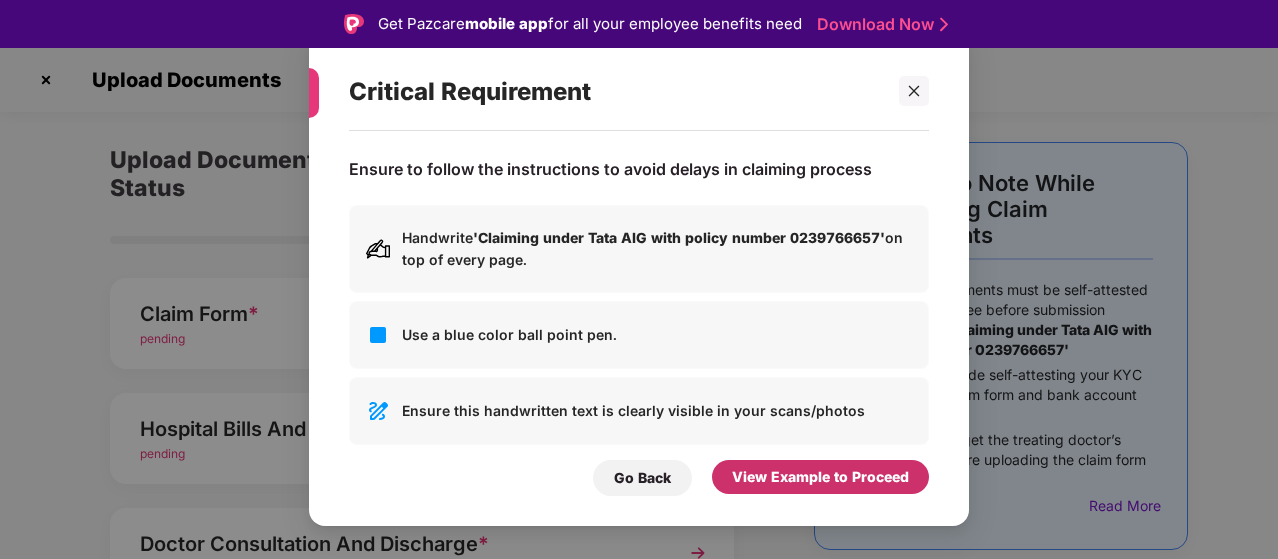 click on "View Example to Proceed" at bounding box center (820, 477) 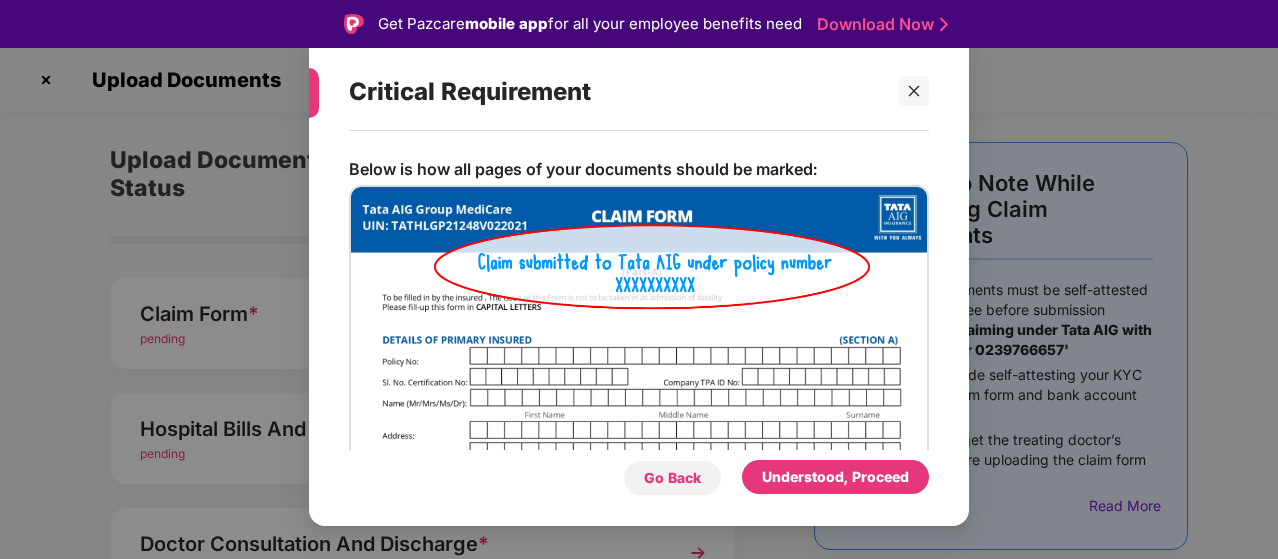 click on "Go Back" at bounding box center [672, 478] 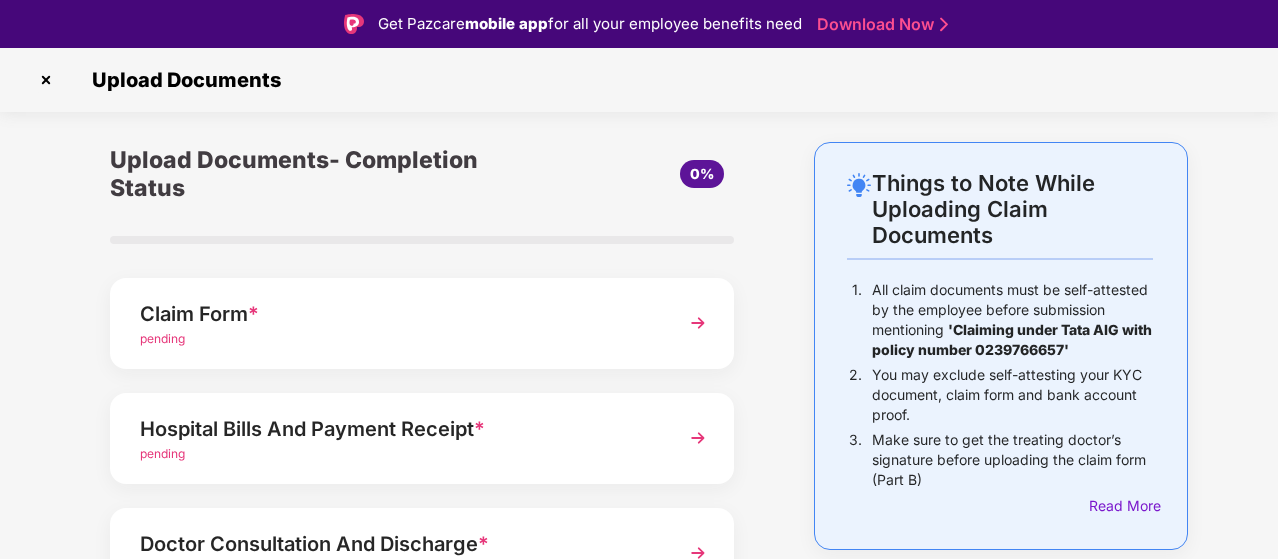 click at bounding box center [698, 323] 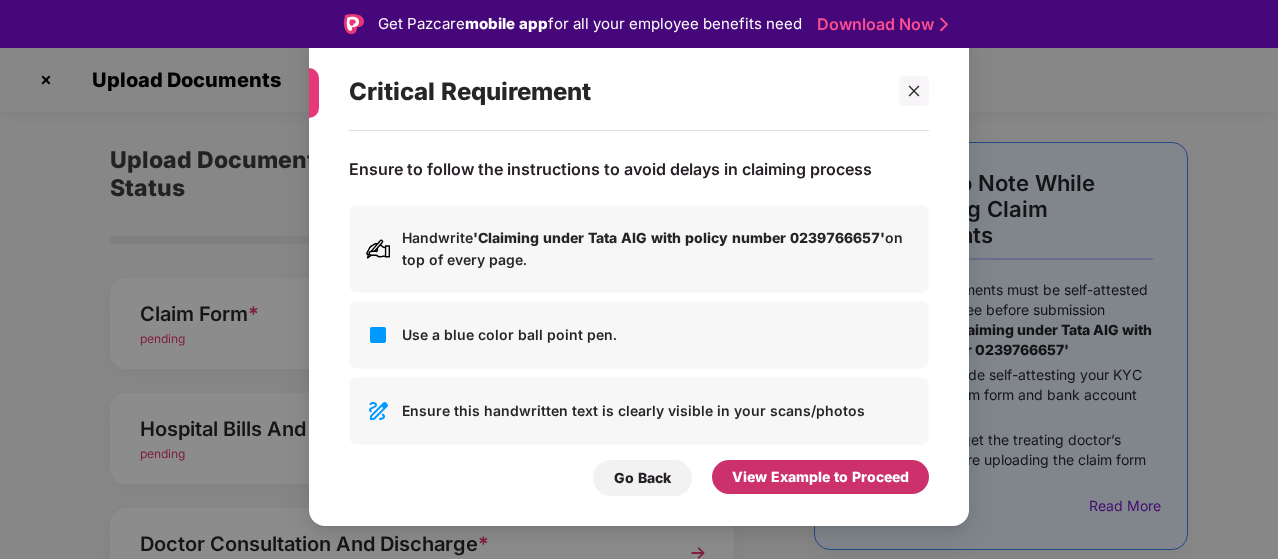 click on "View Example to Proceed" at bounding box center (820, 477) 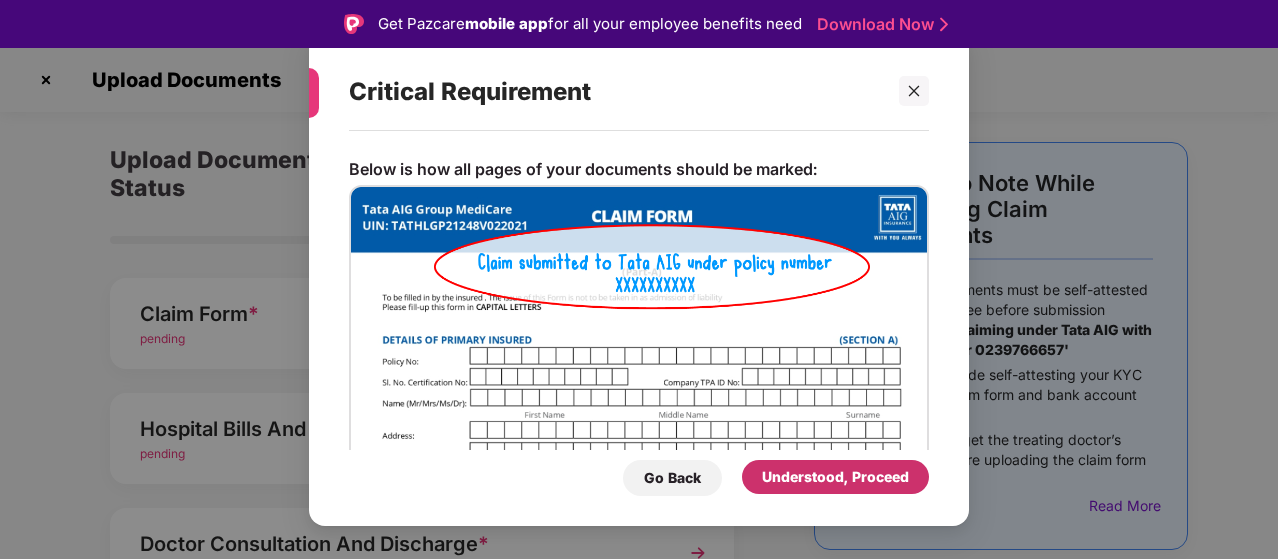 click on "Understood, Proceed" at bounding box center [835, 477] 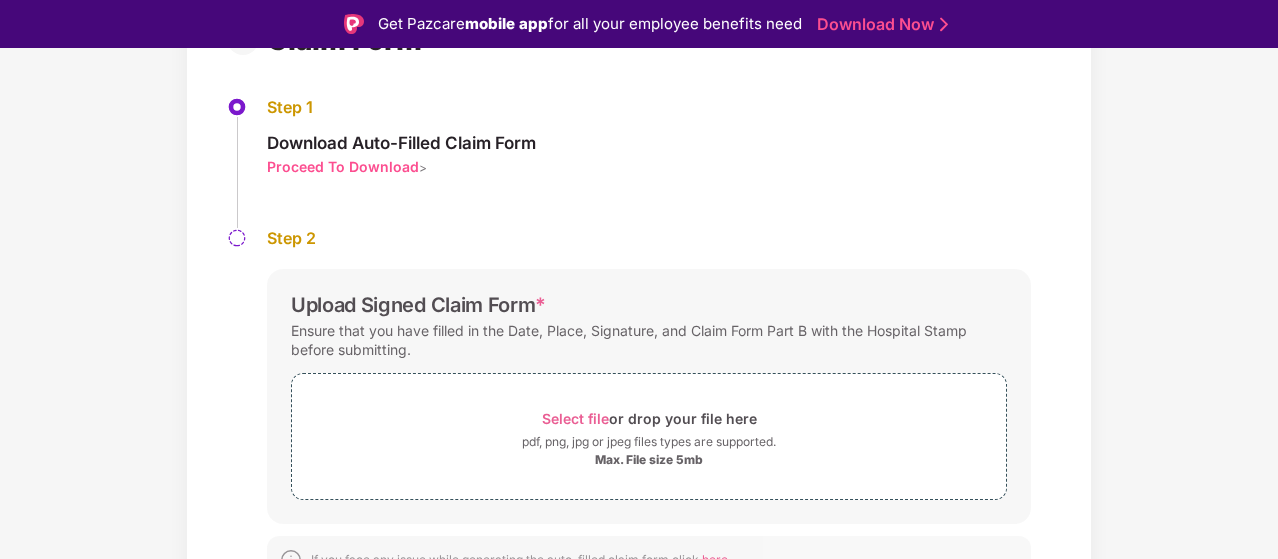 scroll, scrollTop: 186, scrollLeft: 0, axis: vertical 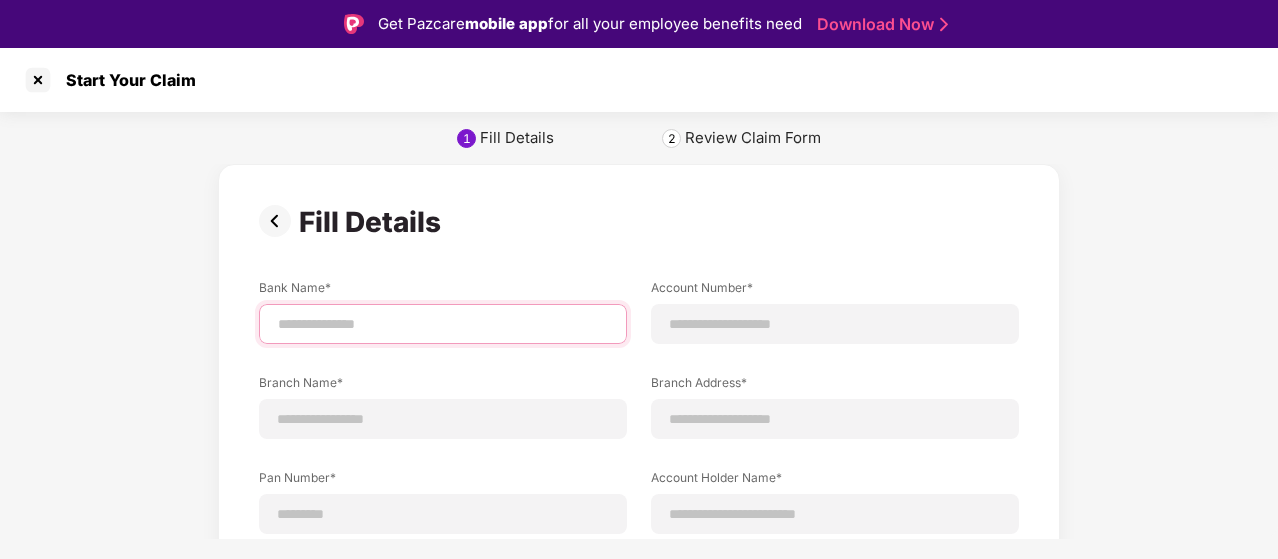 click at bounding box center [443, 324] 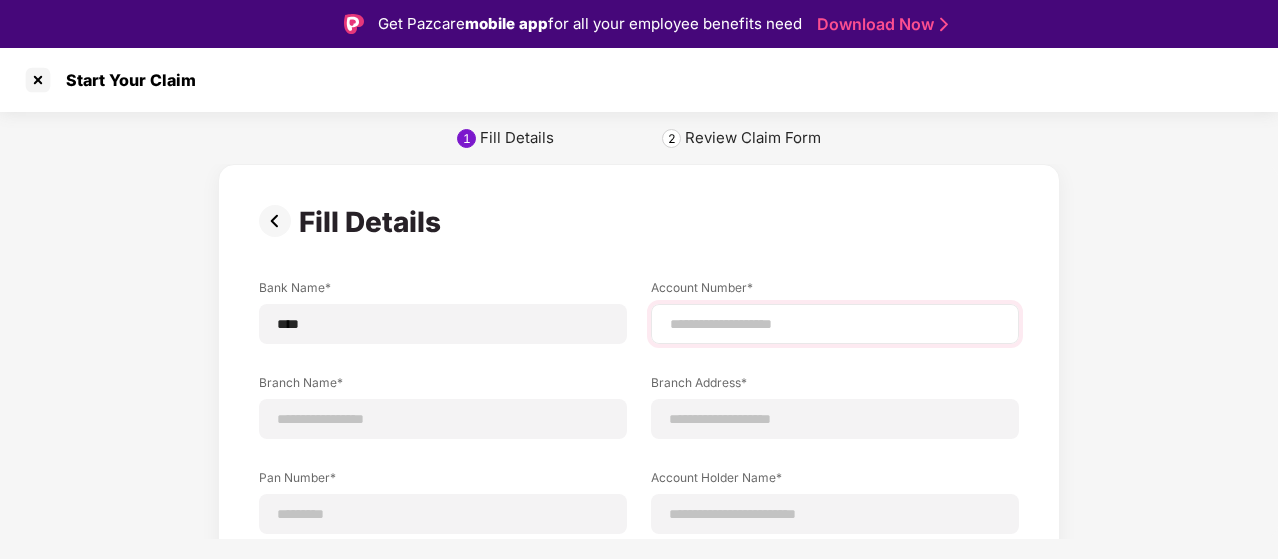 click at bounding box center (835, 324) 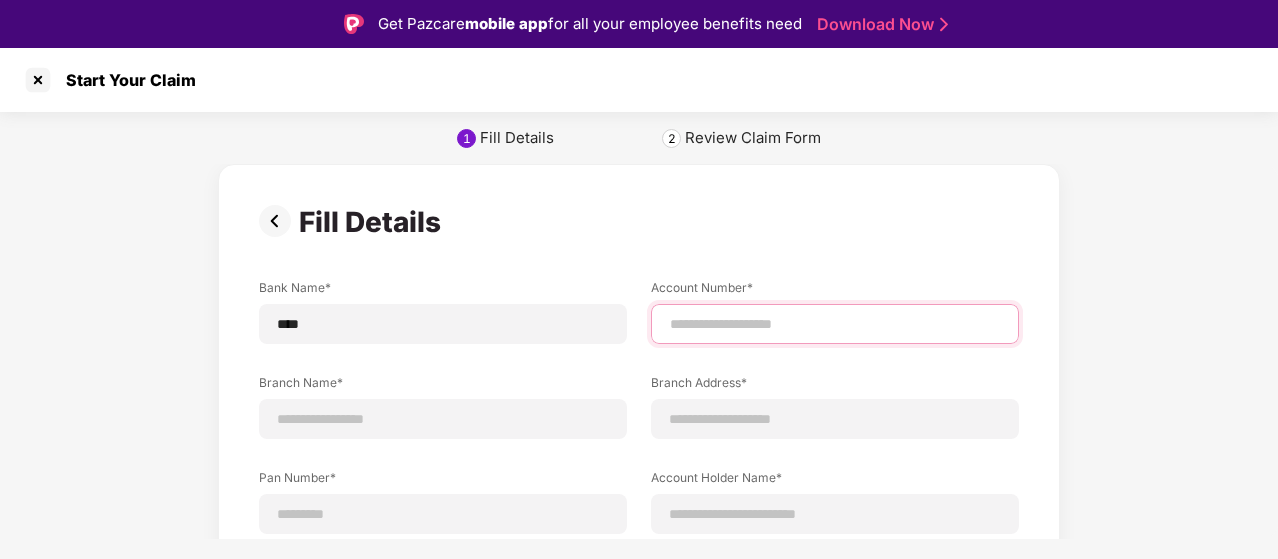 click at bounding box center (835, 324) 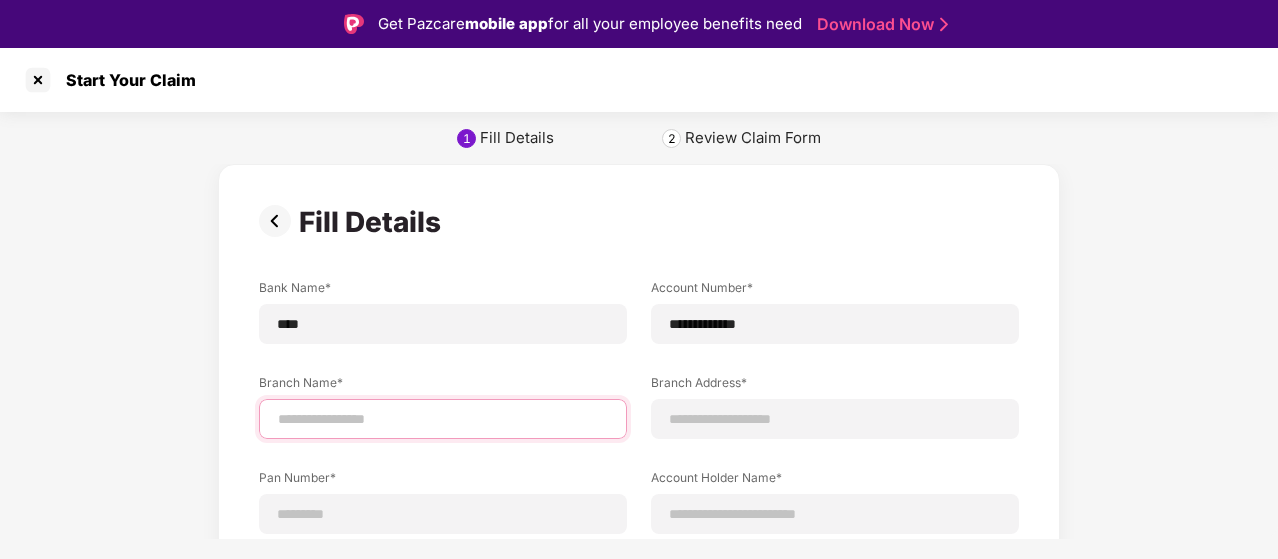 click at bounding box center (443, 419) 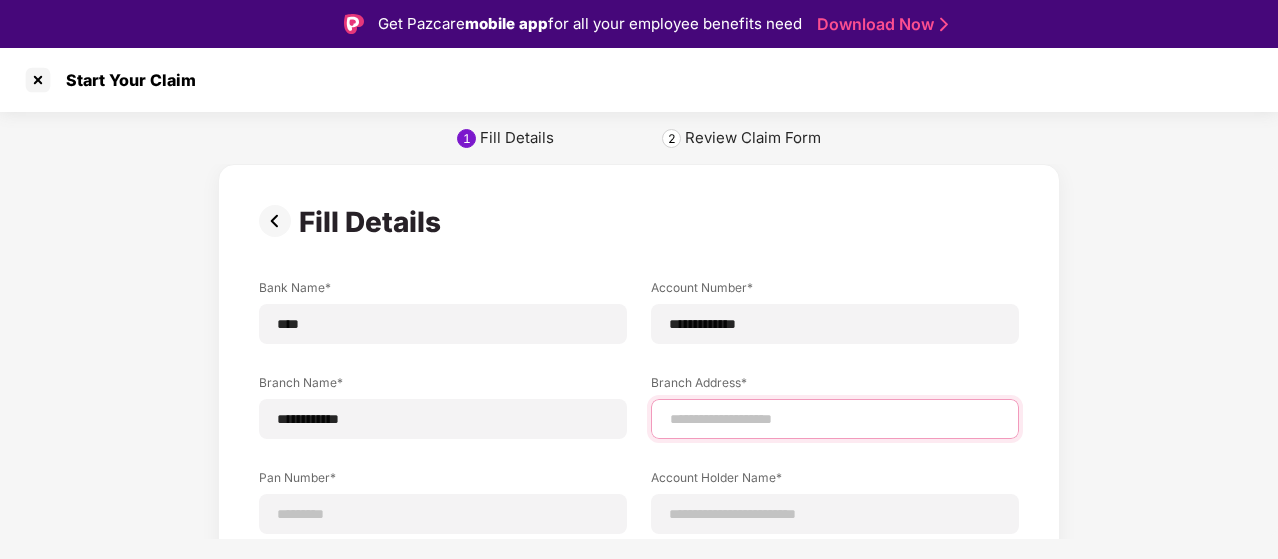 click at bounding box center (835, 419) 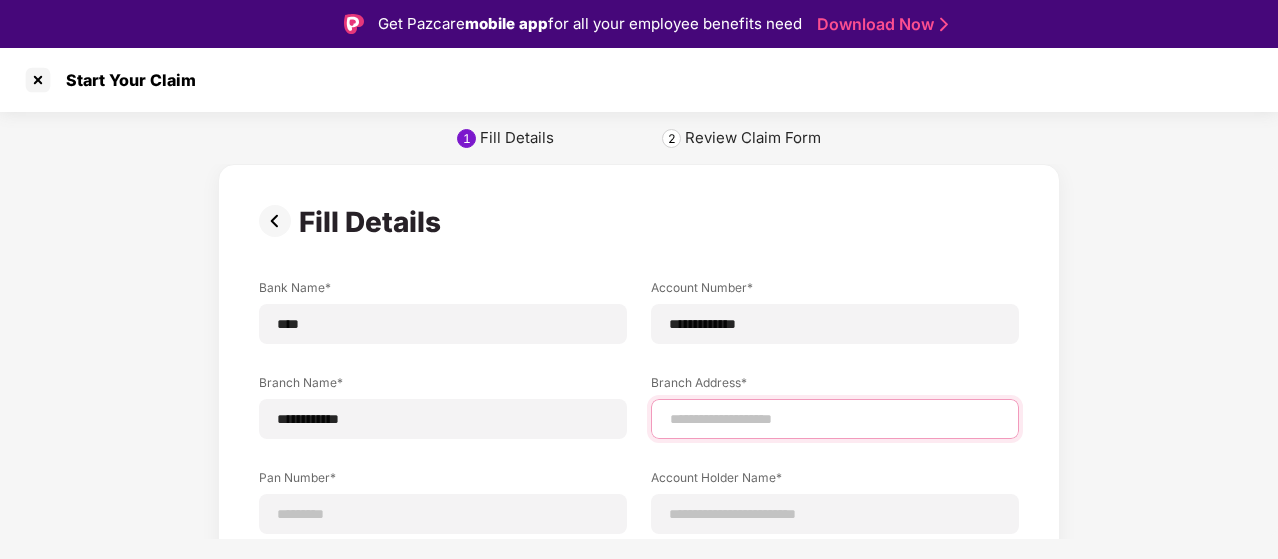 type on "**********" 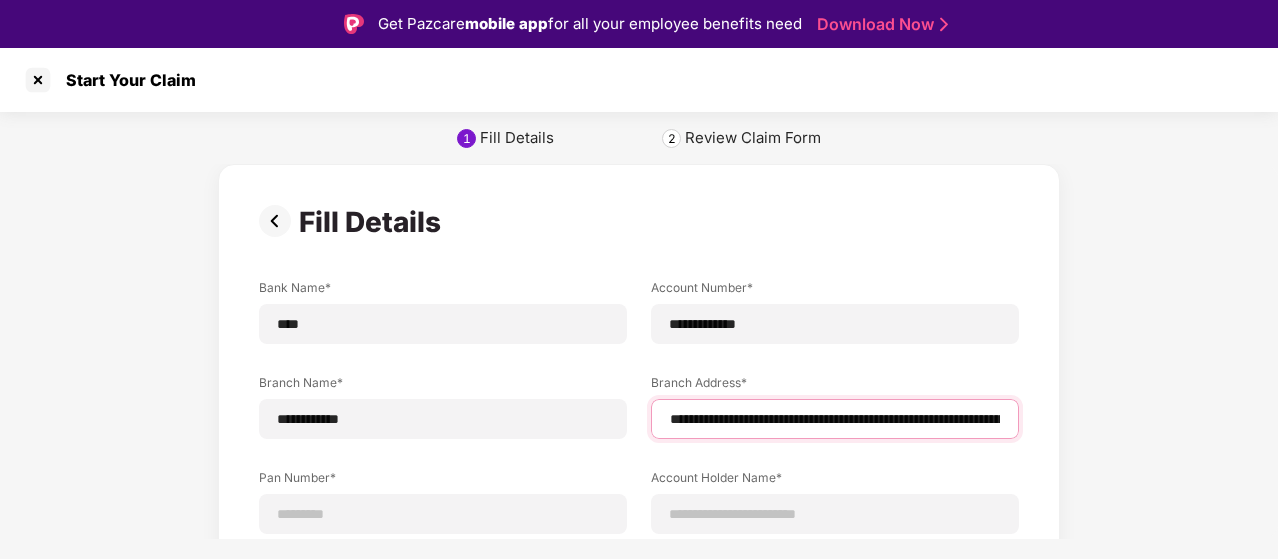 scroll, scrollTop: 307, scrollLeft: 0, axis: vertical 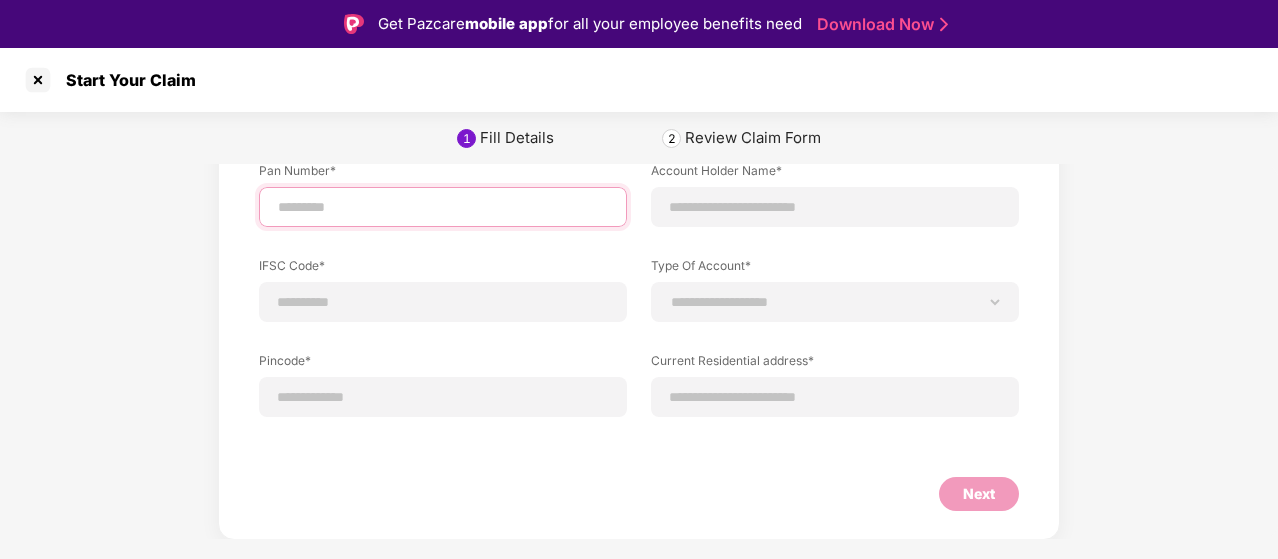 click at bounding box center (443, 207) 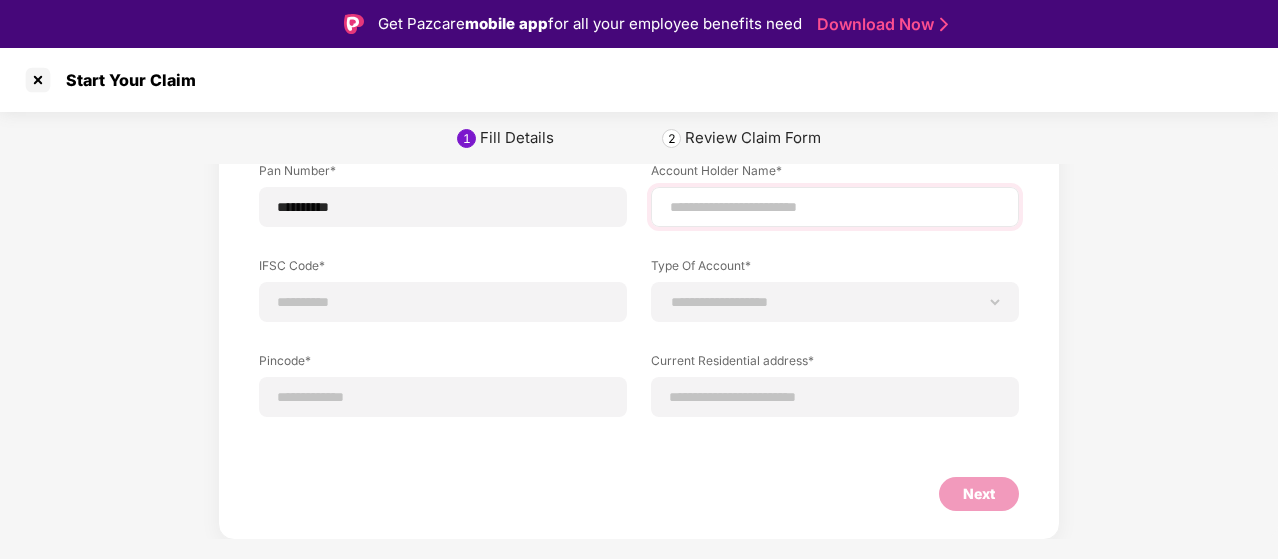 click at bounding box center (835, 207) 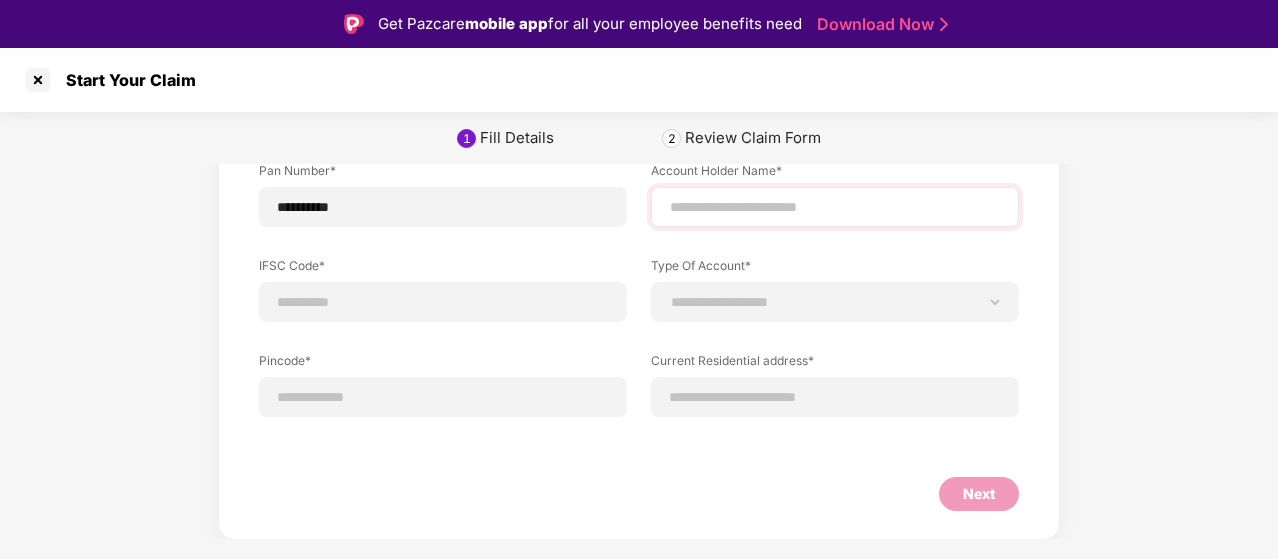 click at bounding box center [835, 207] 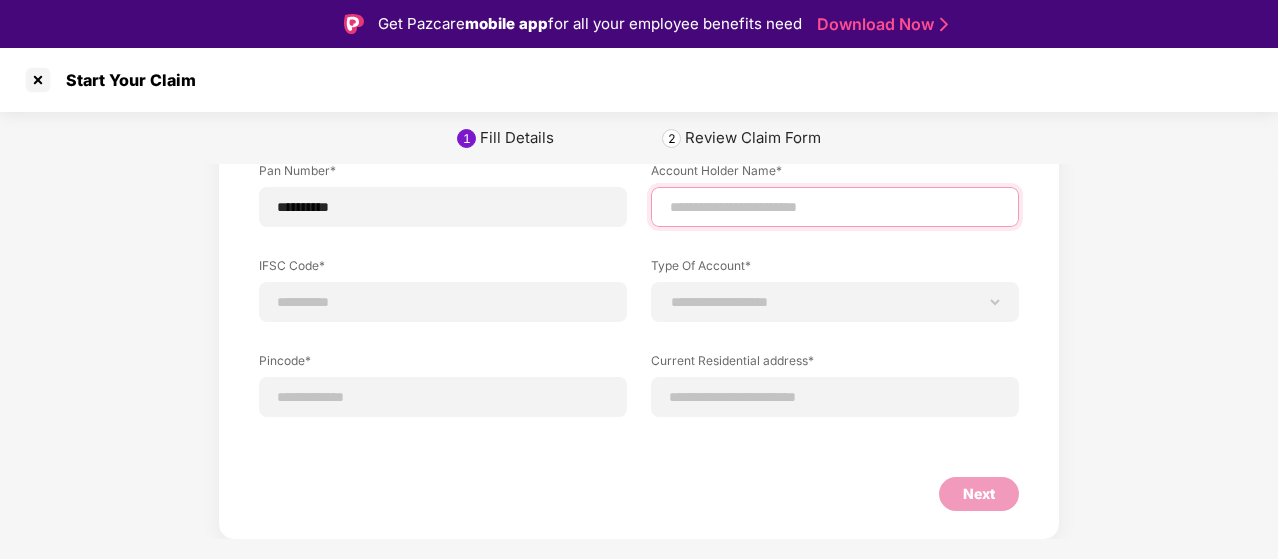 click at bounding box center [835, 207] 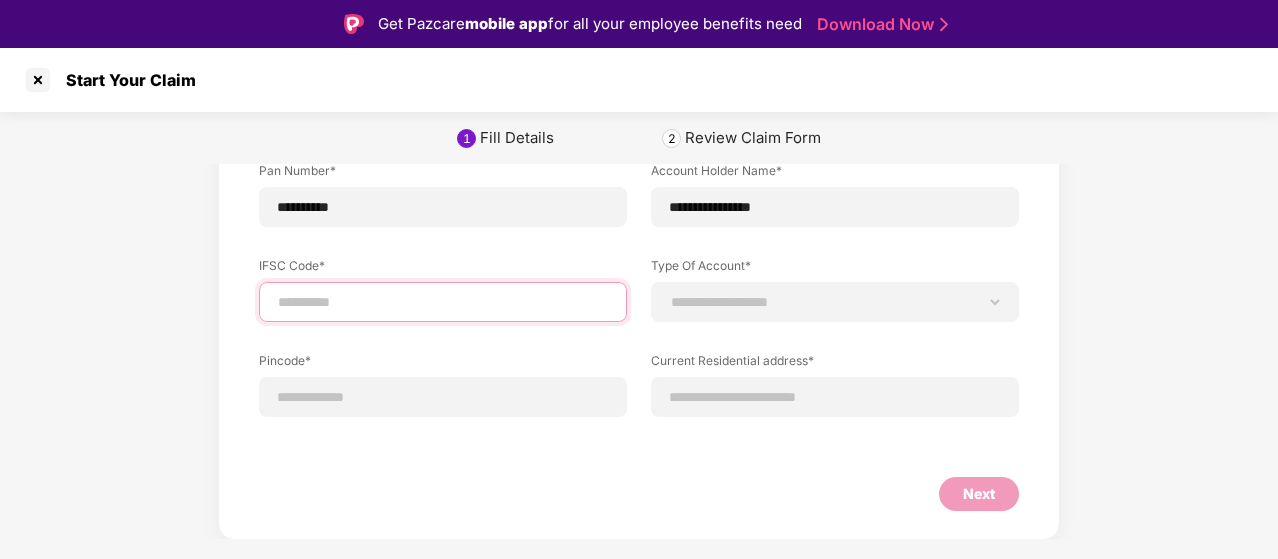 click at bounding box center (443, 302) 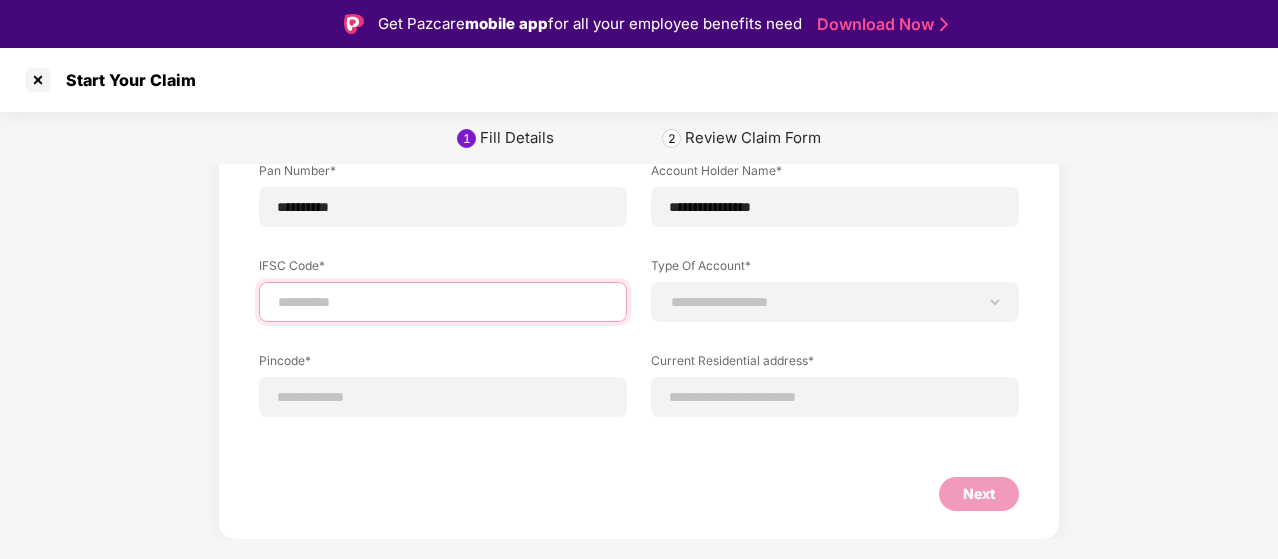 type on "**********" 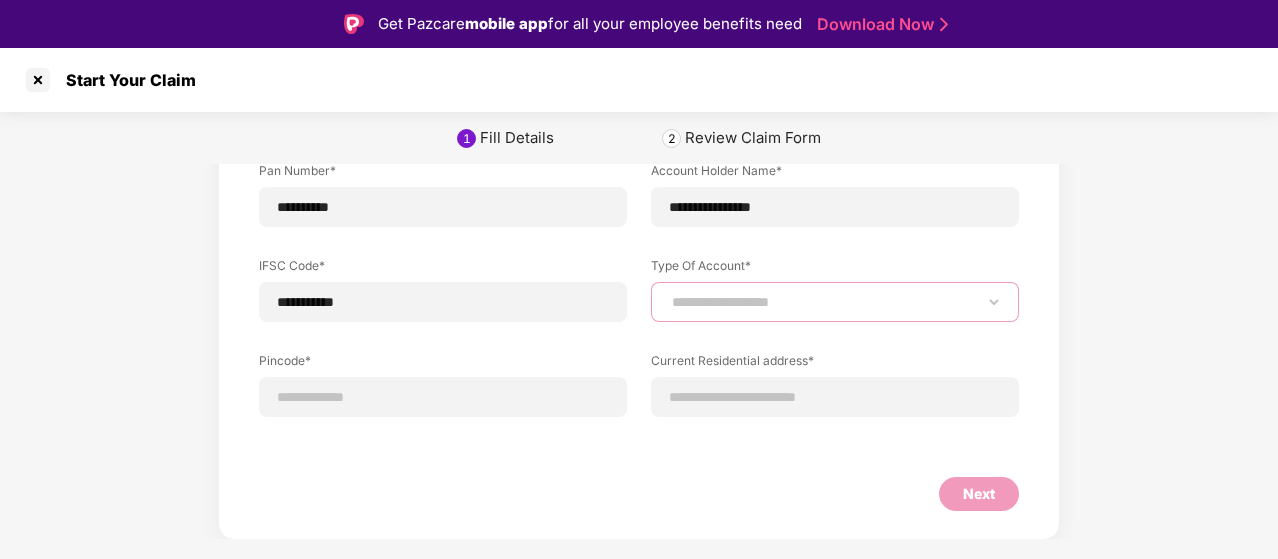 click on "**********" at bounding box center (835, 302) 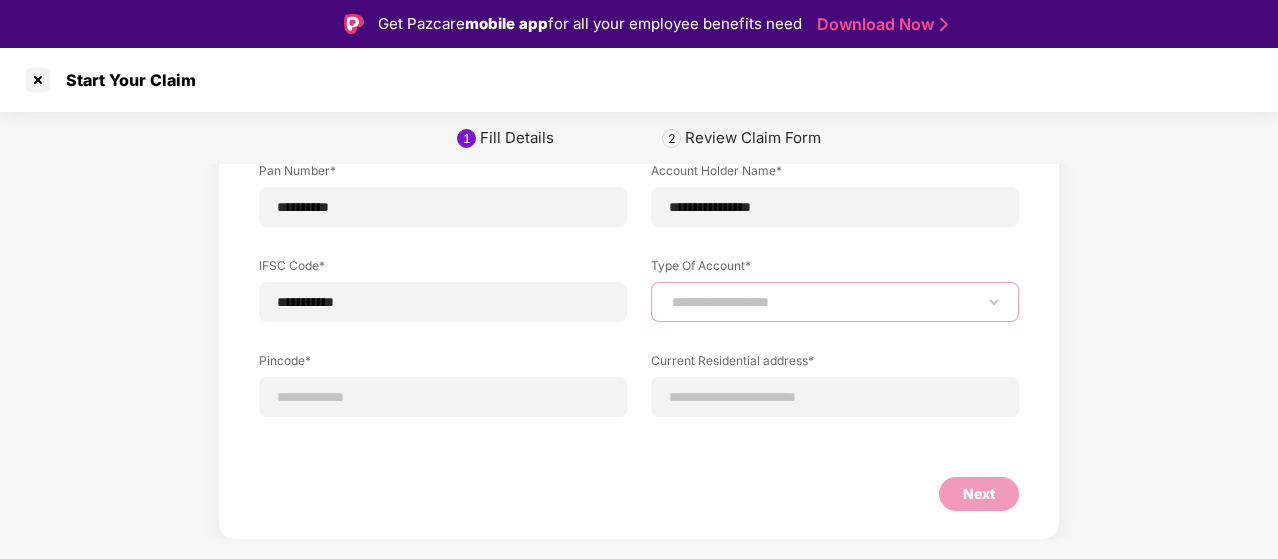 select on "*******" 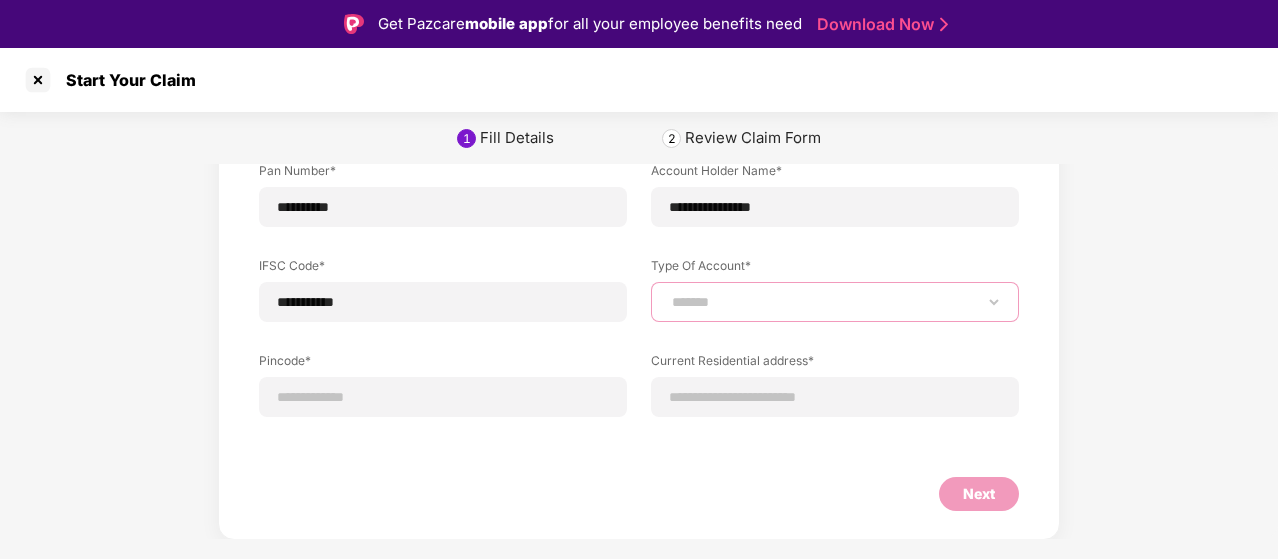 click on "**********" at bounding box center (835, 302) 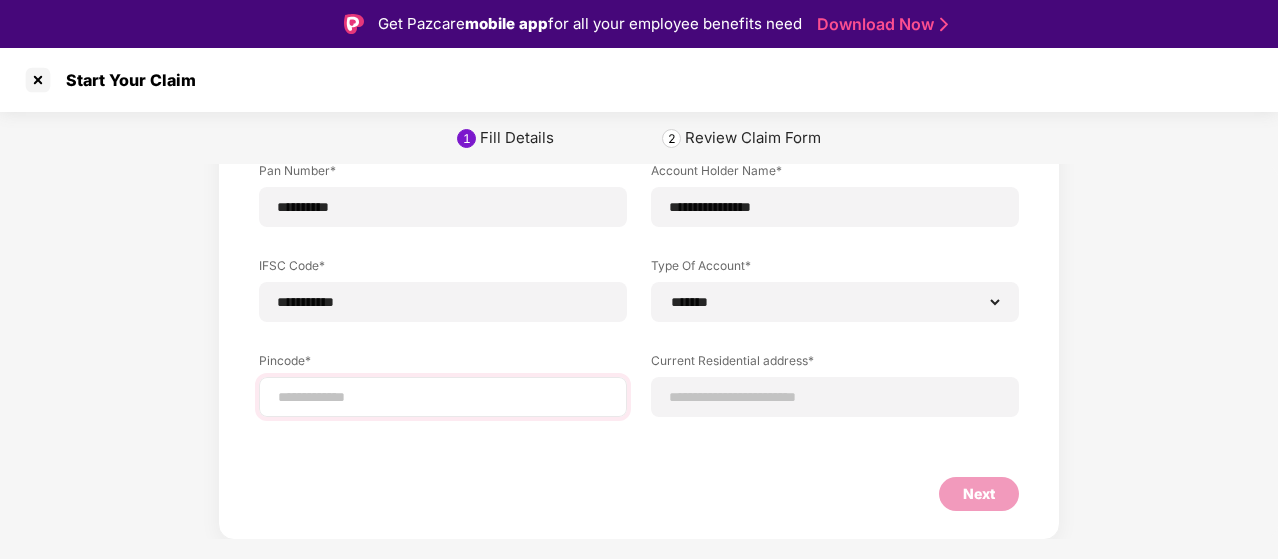 click at bounding box center [443, 397] 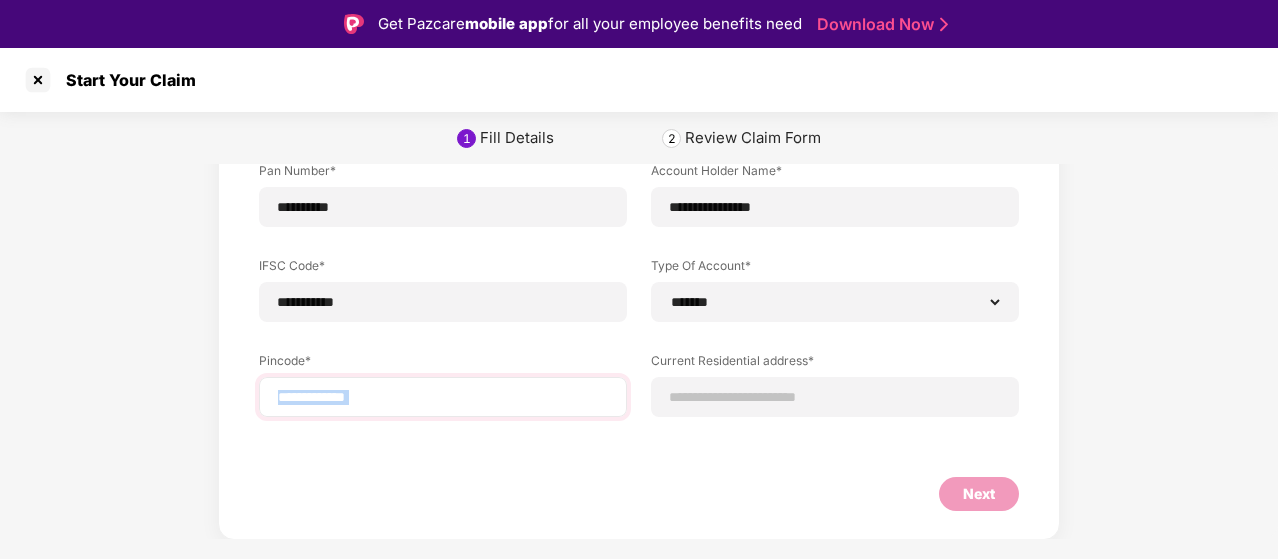 click at bounding box center (443, 397) 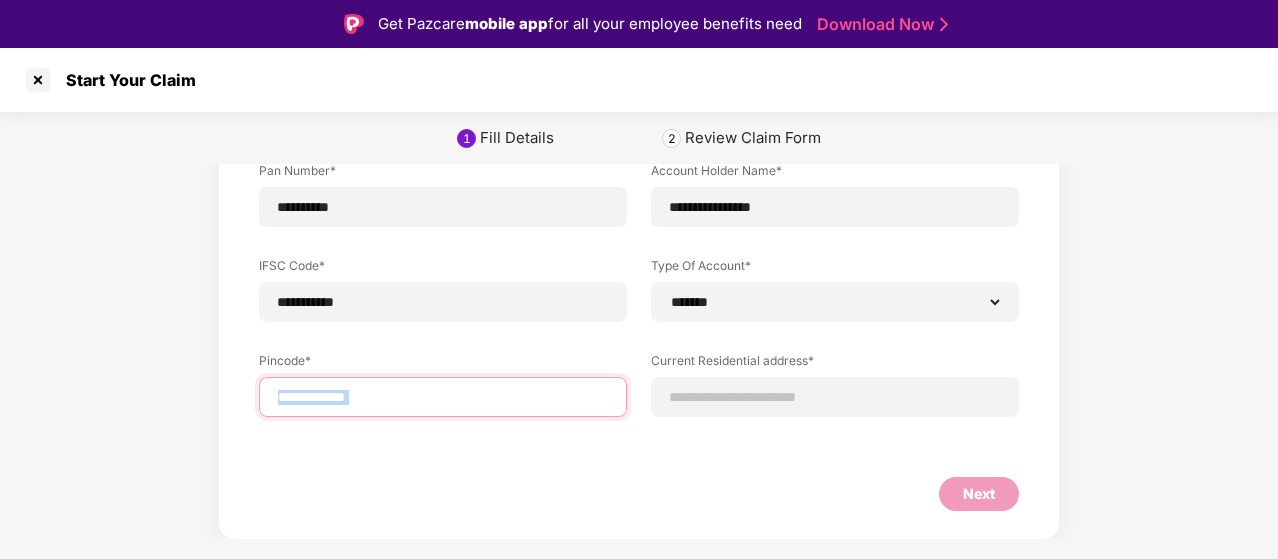 click at bounding box center (443, 397) 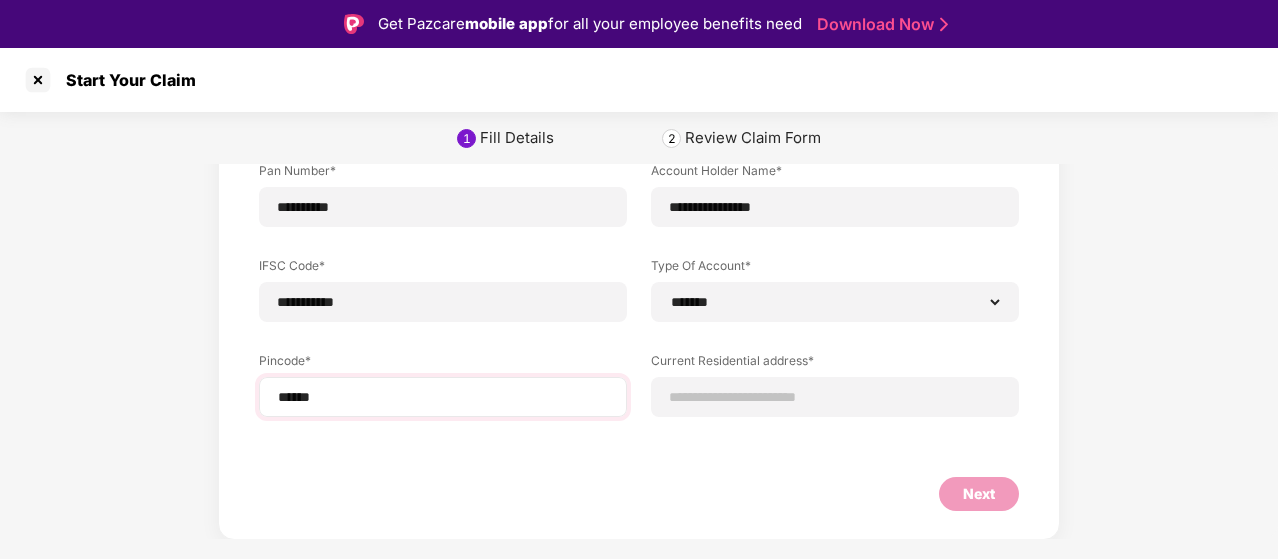 select on "*******" 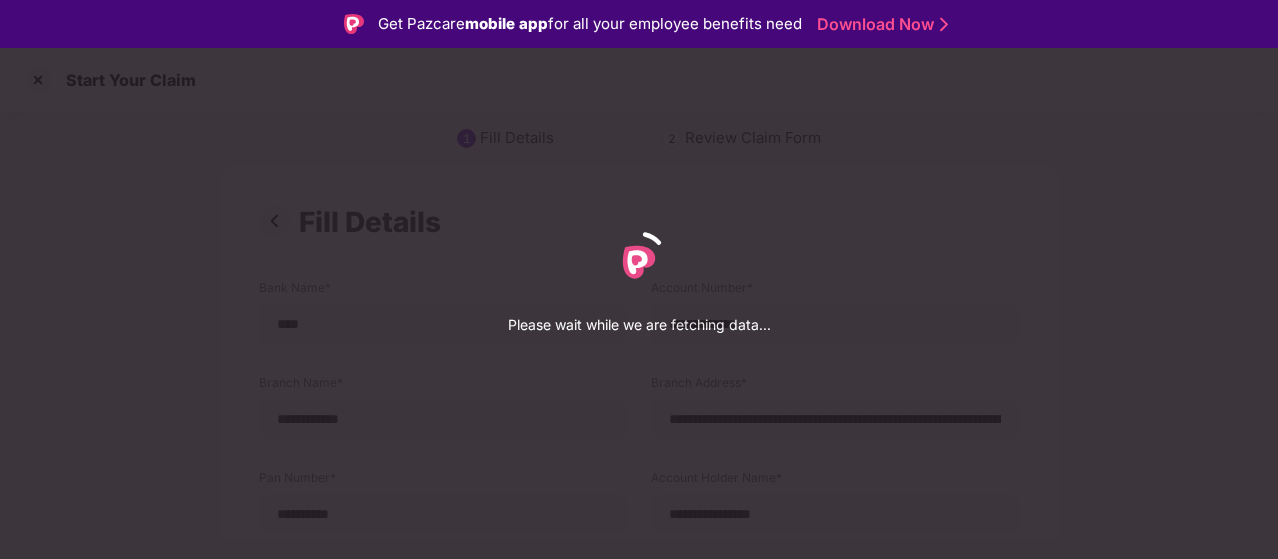select on "*******" 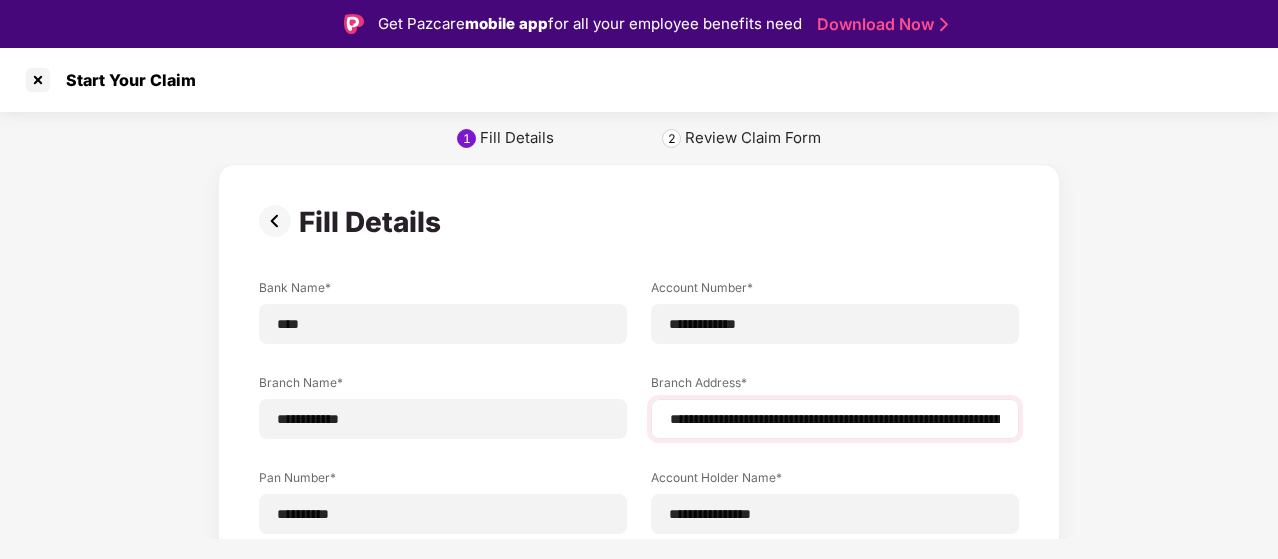 scroll, scrollTop: 402, scrollLeft: 0, axis: vertical 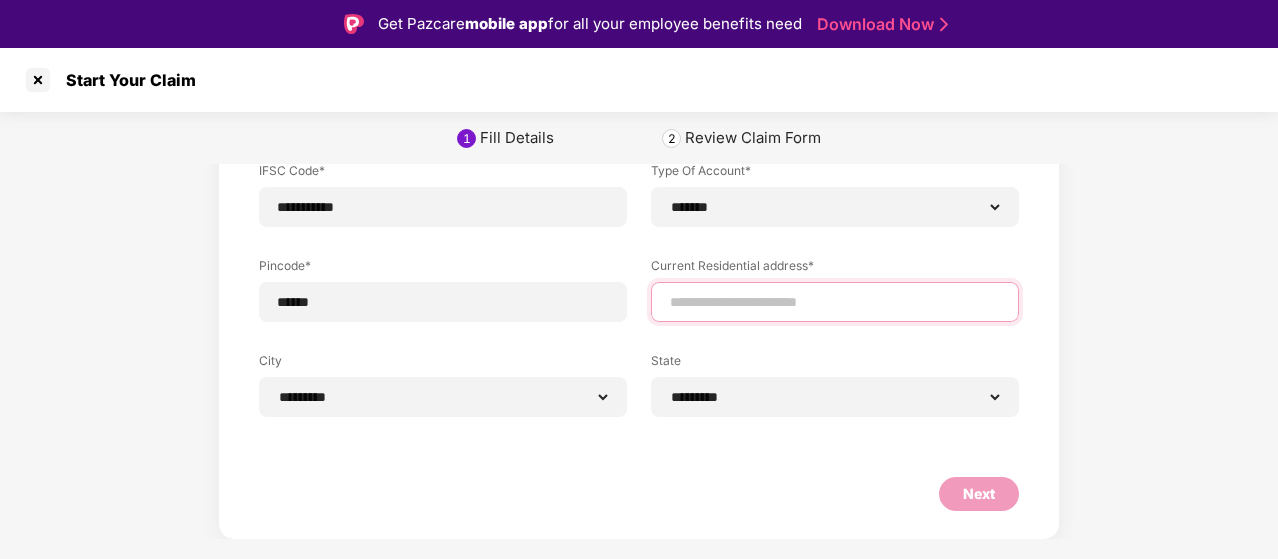 click at bounding box center [835, 302] 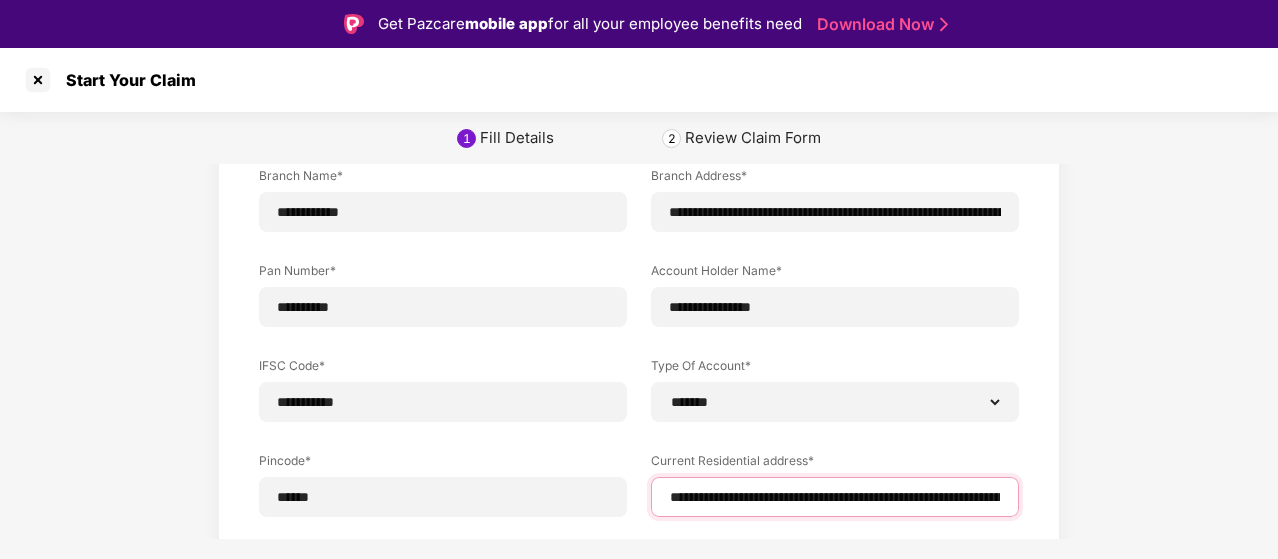 scroll, scrollTop: 402, scrollLeft: 0, axis: vertical 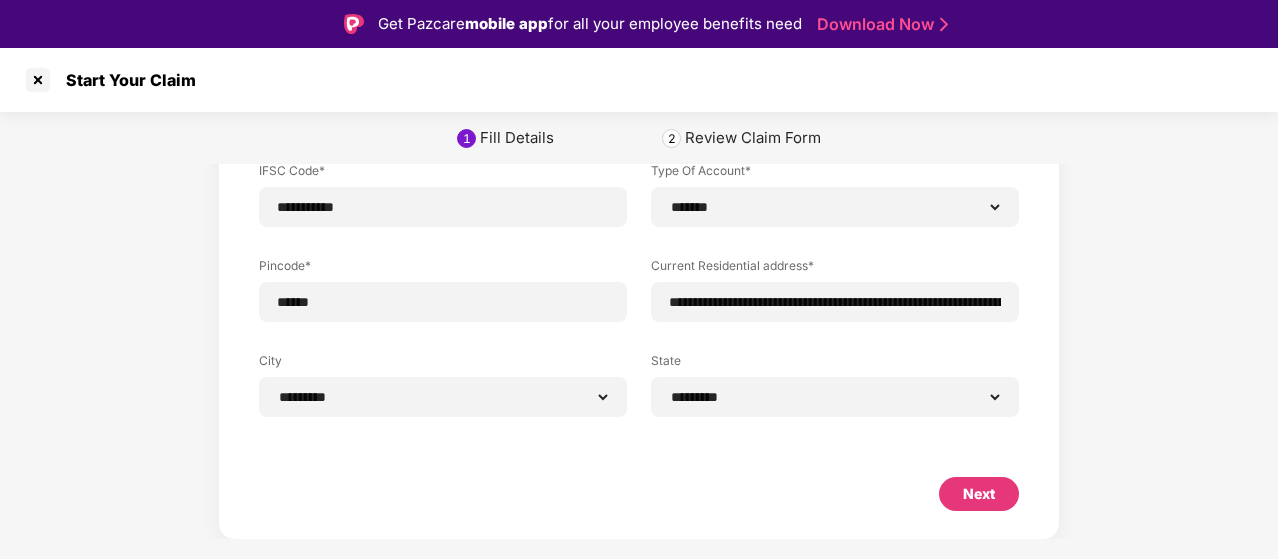 click on "Next" at bounding box center [979, 494] 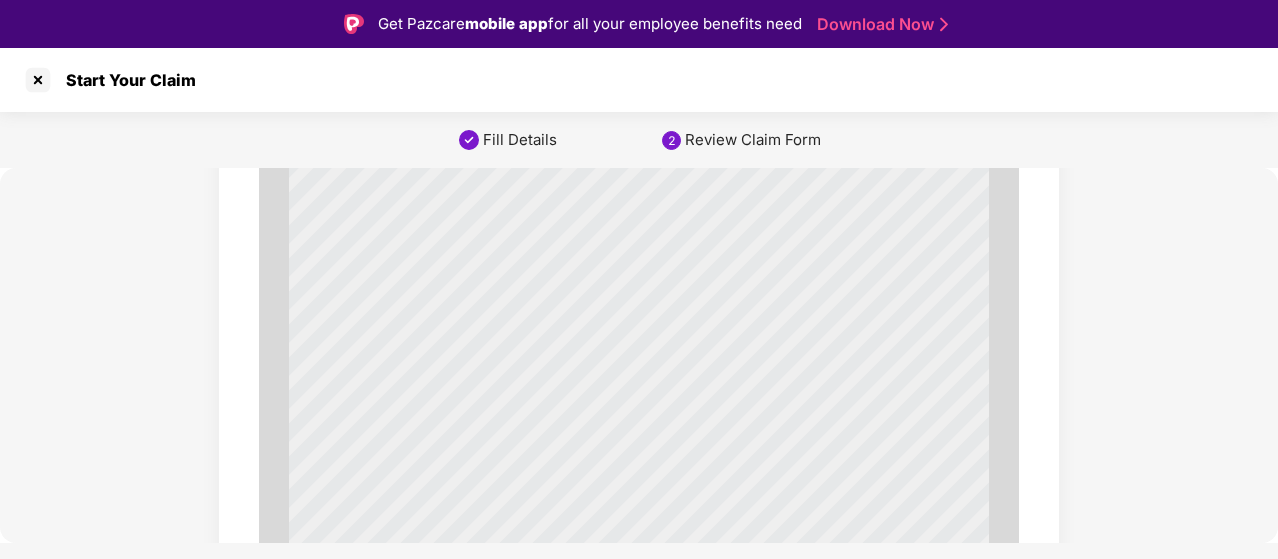 scroll, scrollTop: 7018, scrollLeft: 0, axis: vertical 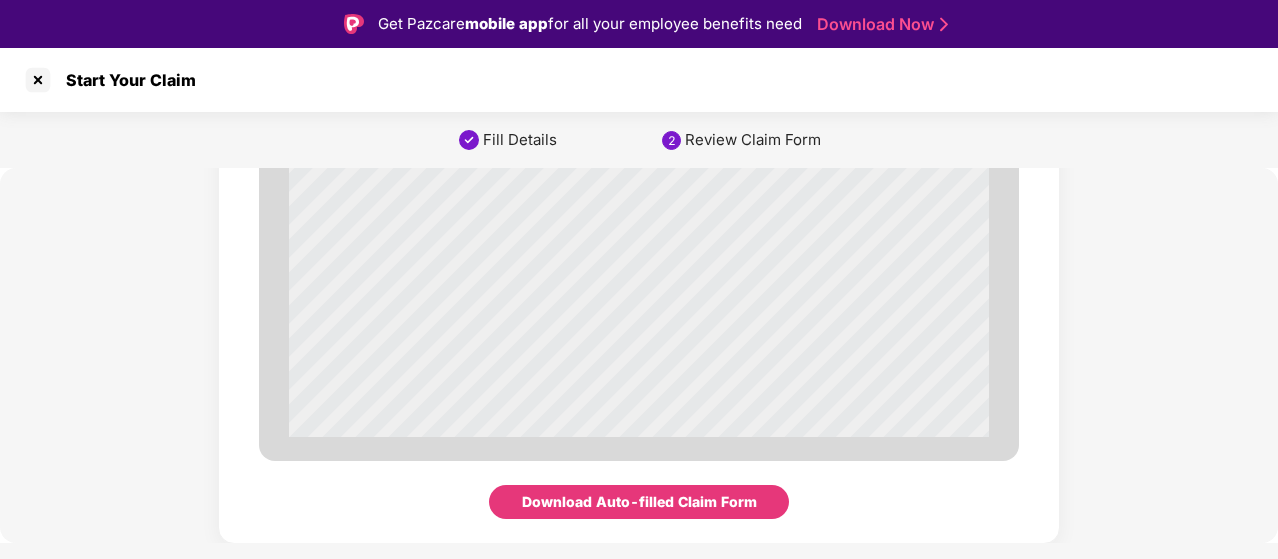 click on "Download Auto-filled Claim Form" at bounding box center [639, 502] 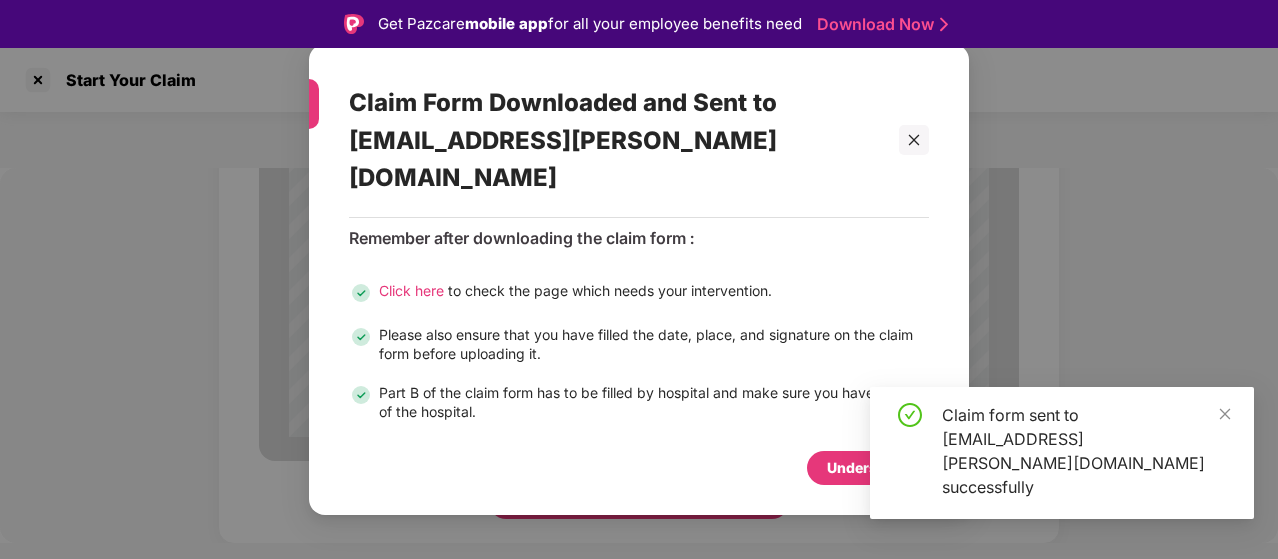click on "Understood" at bounding box center (868, 468) 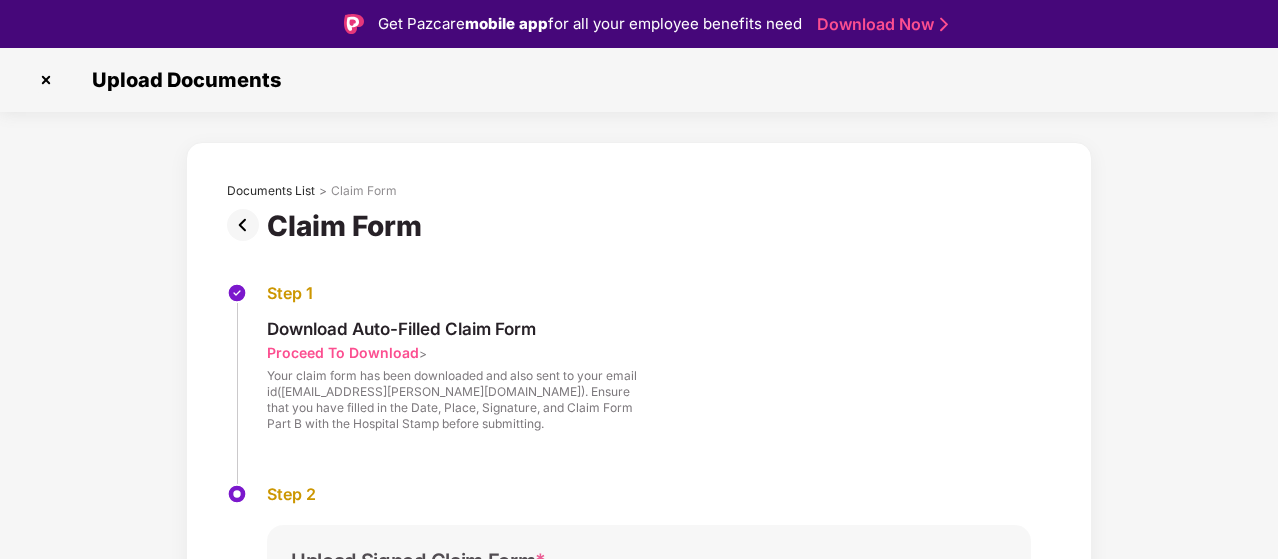 scroll, scrollTop: 282, scrollLeft: 0, axis: vertical 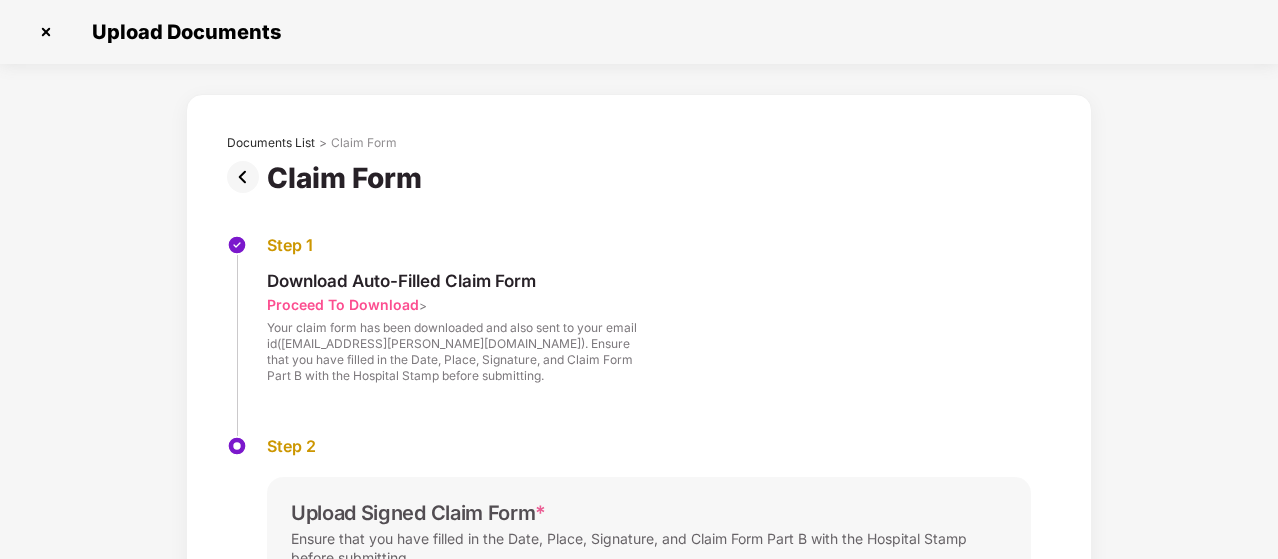 click on "Proceed To Download" at bounding box center [343, 304] 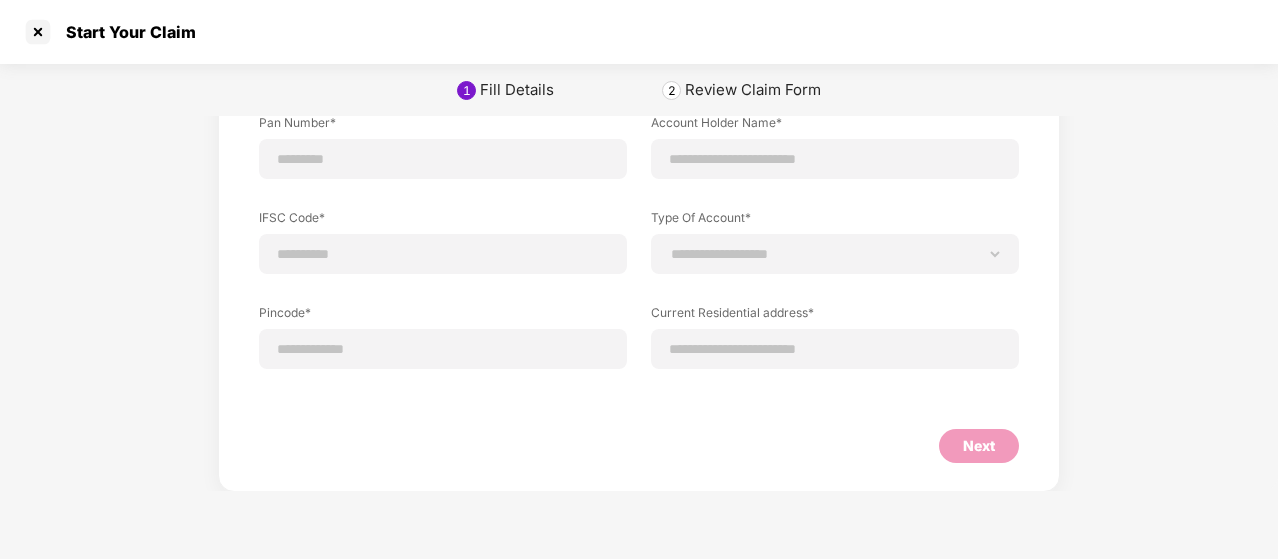 scroll, scrollTop: 0, scrollLeft: 0, axis: both 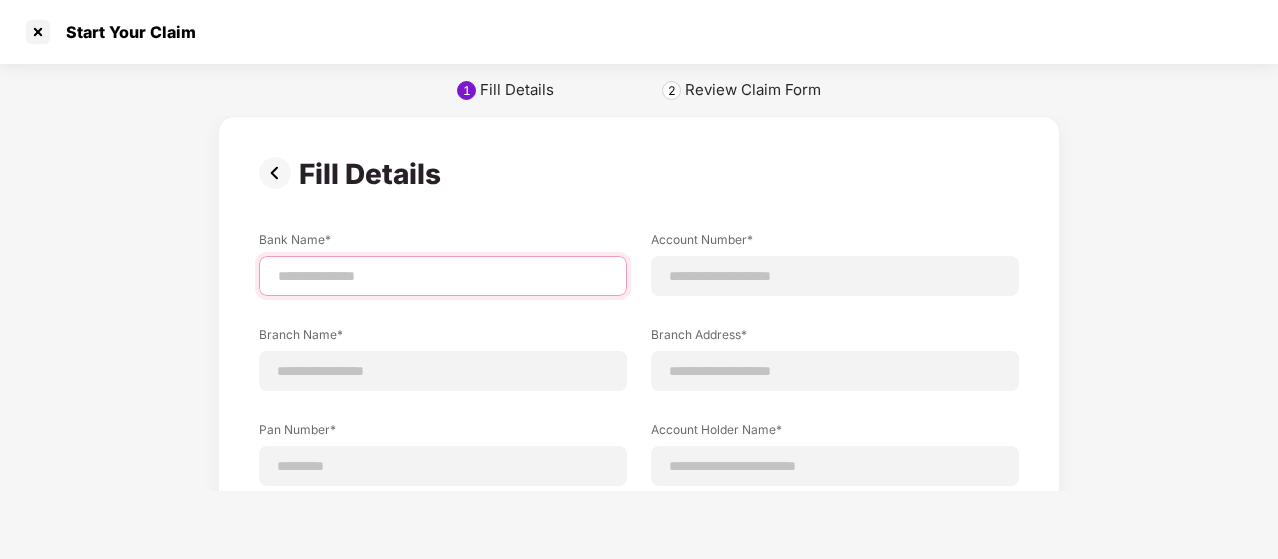click at bounding box center (443, 276) 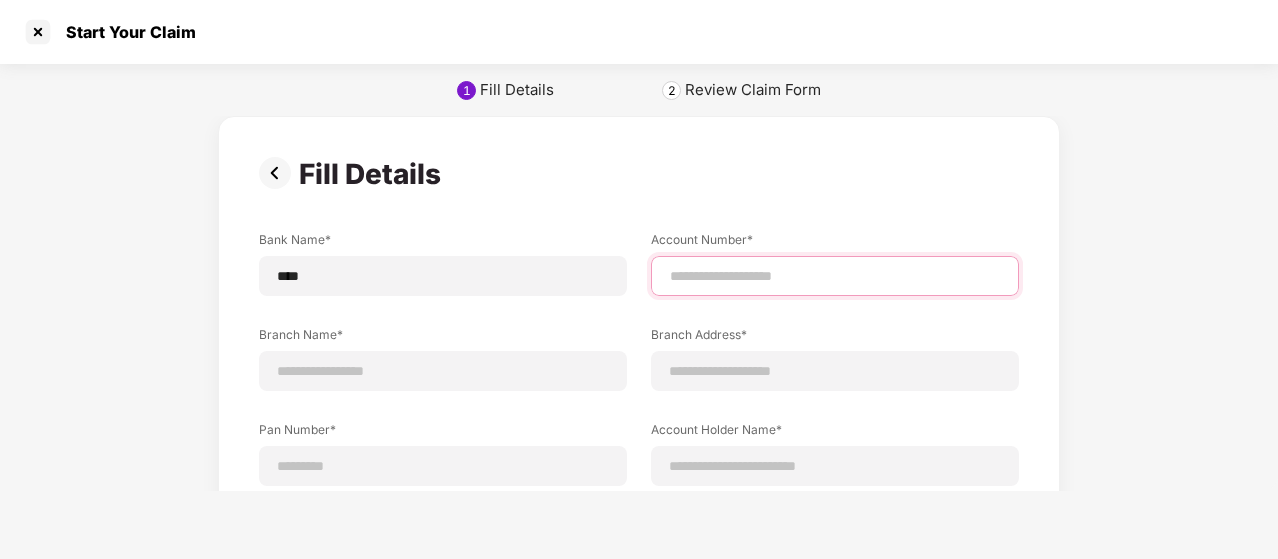 click at bounding box center (835, 276) 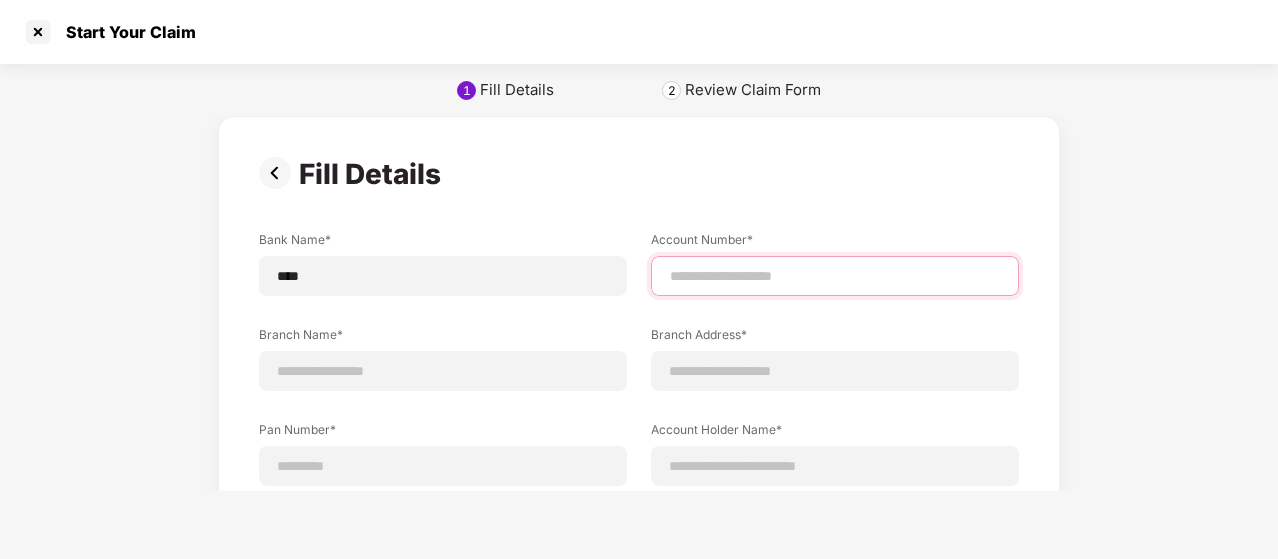 type on "**********" 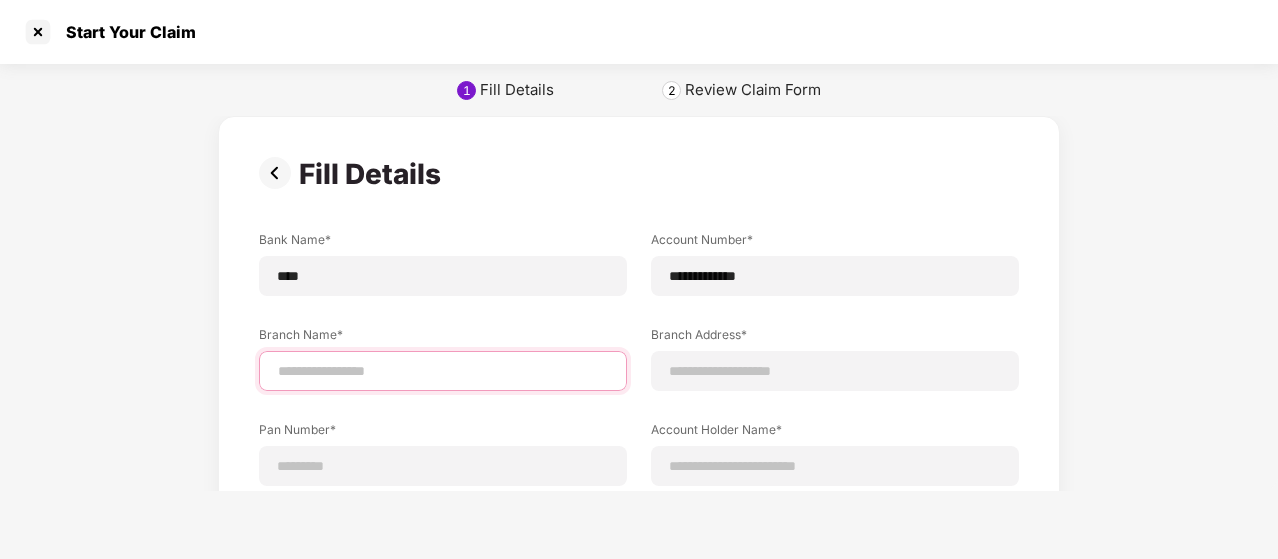 click at bounding box center [443, 371] 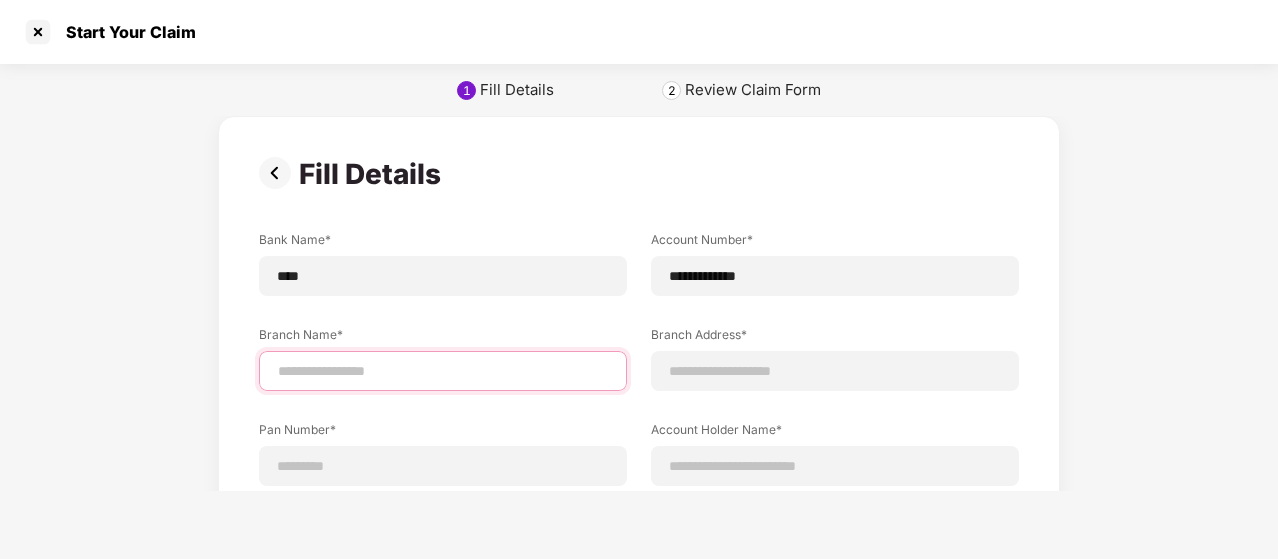 type on "**********" 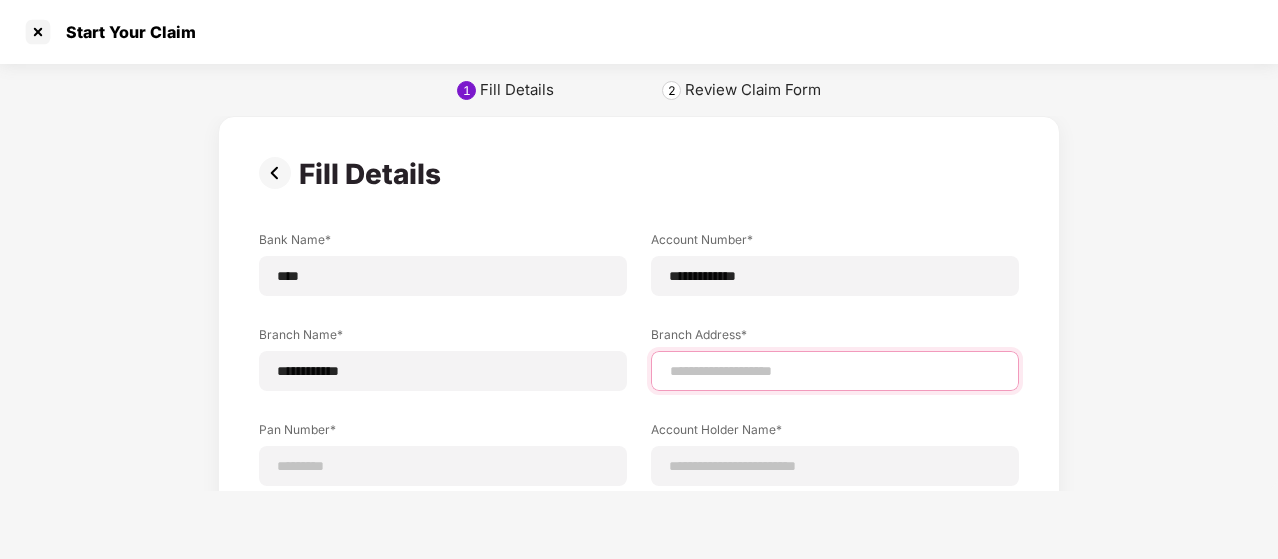 click at bounding box center [835, 371] 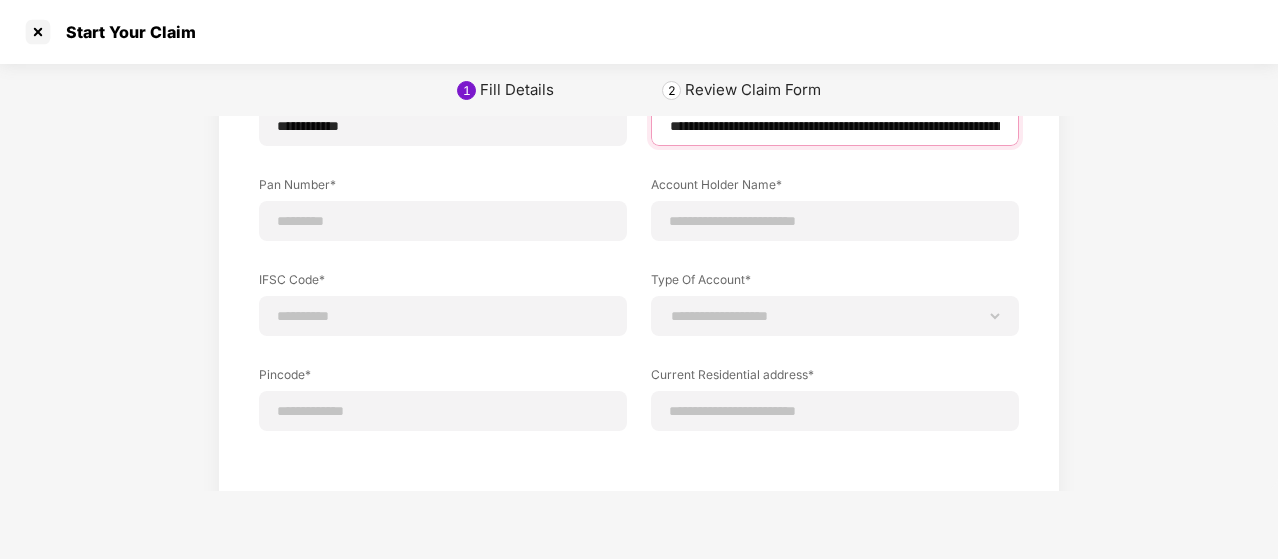scroll, scrollTop: 233, scrollLeft: 0, axis: vertical 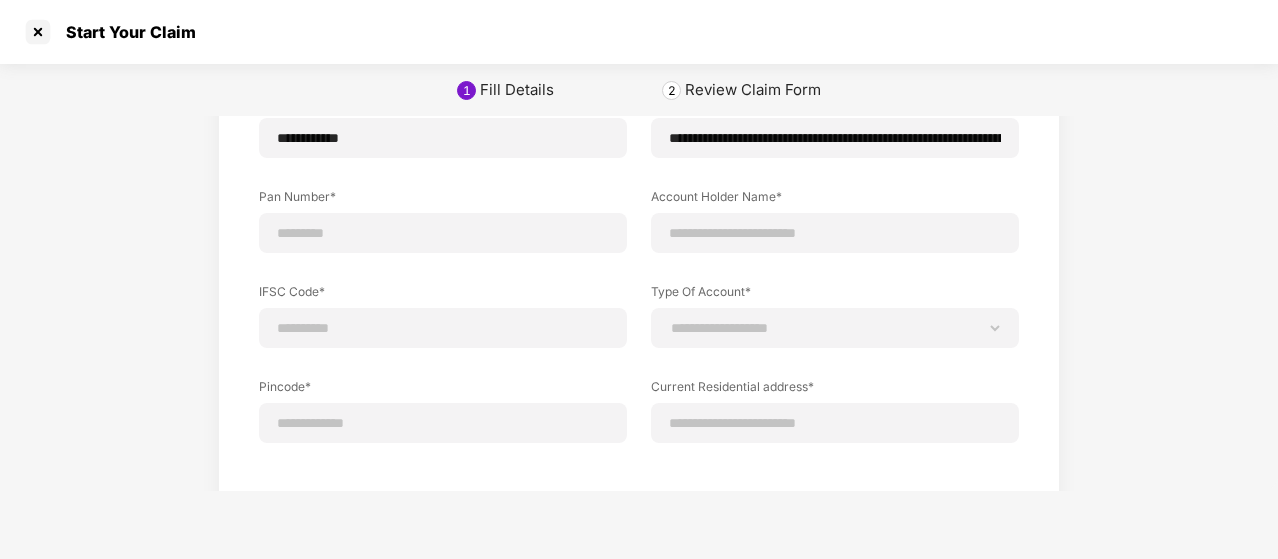 click on "Review Claim Form" at bounding box center [753, 90] 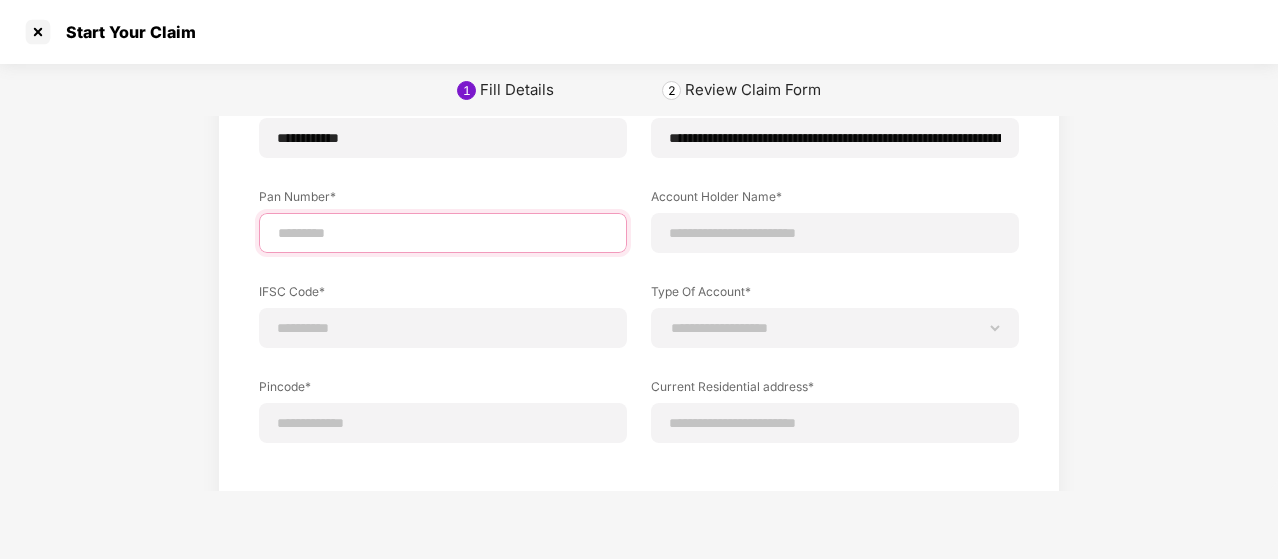 click at bounding box center (443, 233) 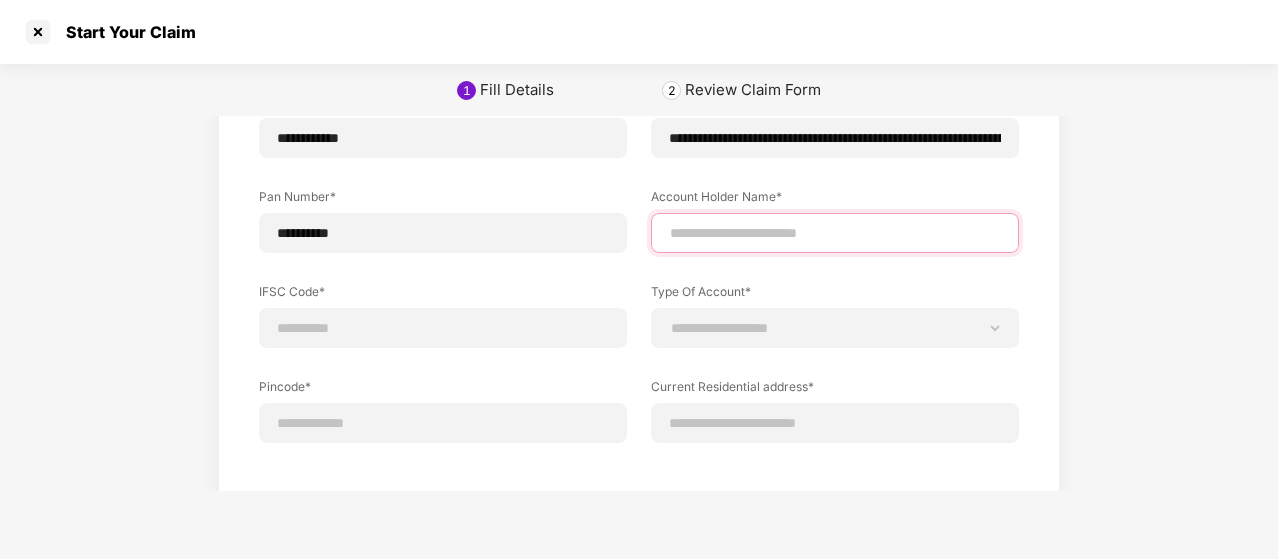 click at bounding box center (835, 233) 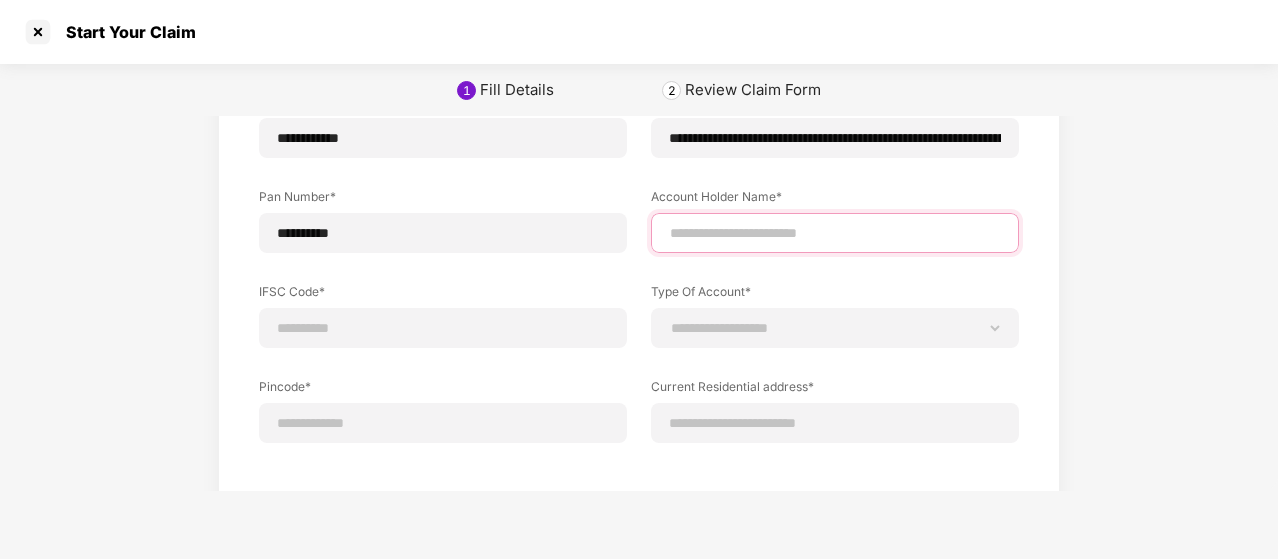 type on "**********" 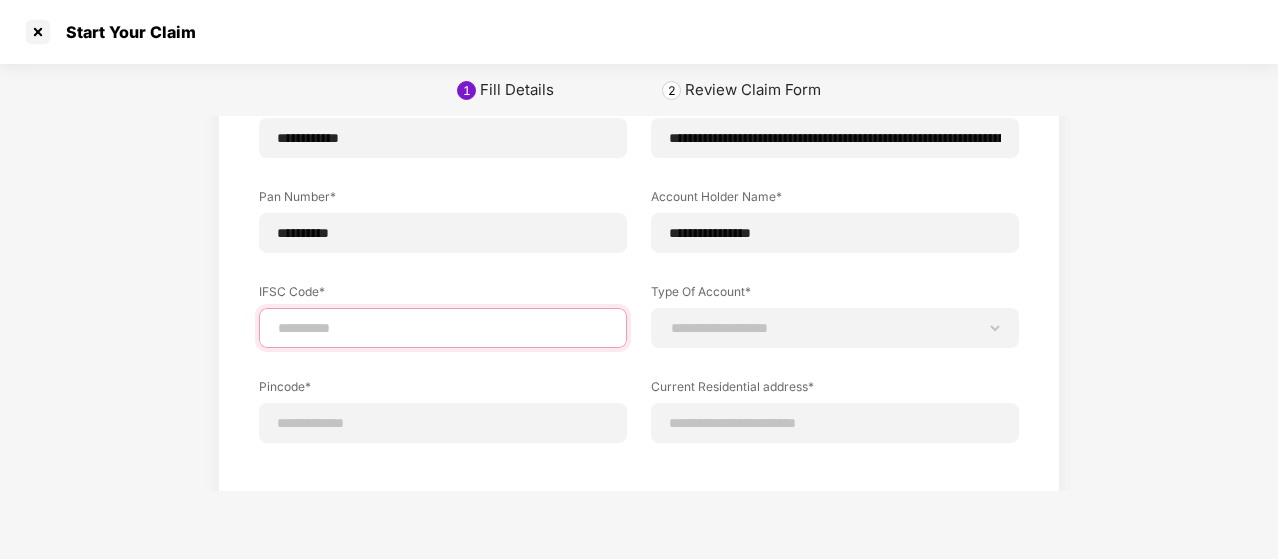click at bounding box center (443, 328) 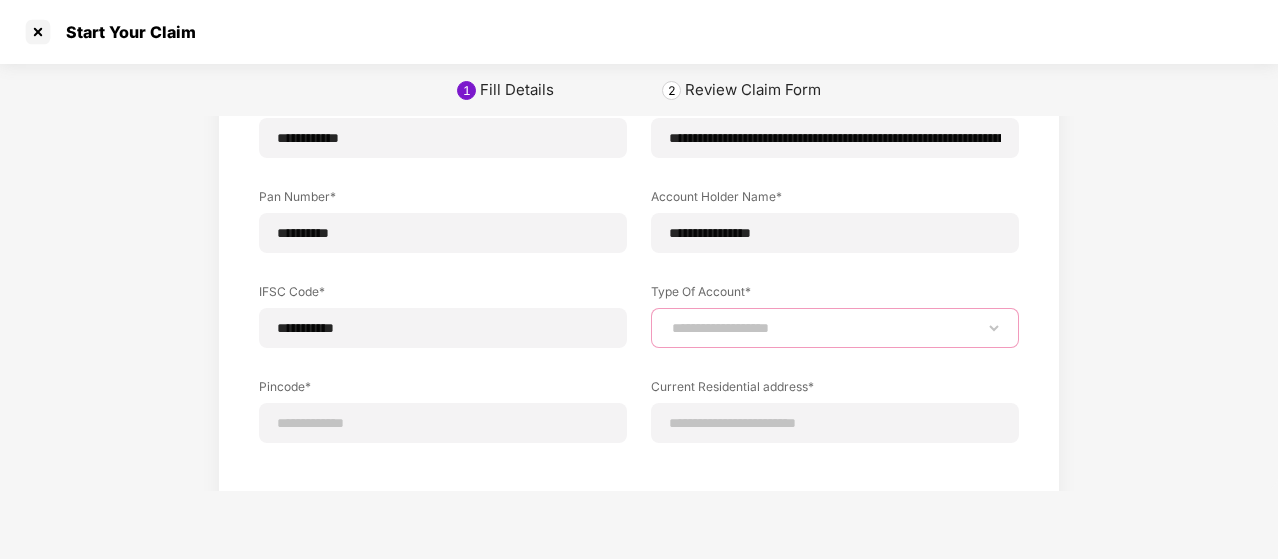 click on "**********" at bounding box center (835, 328) 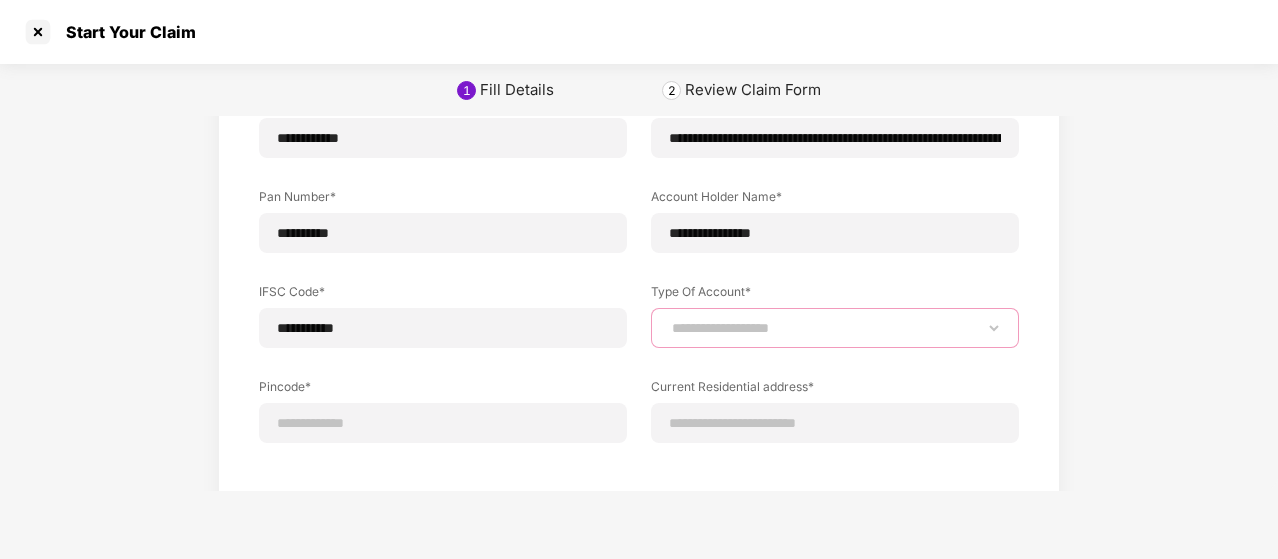 select on "*******" 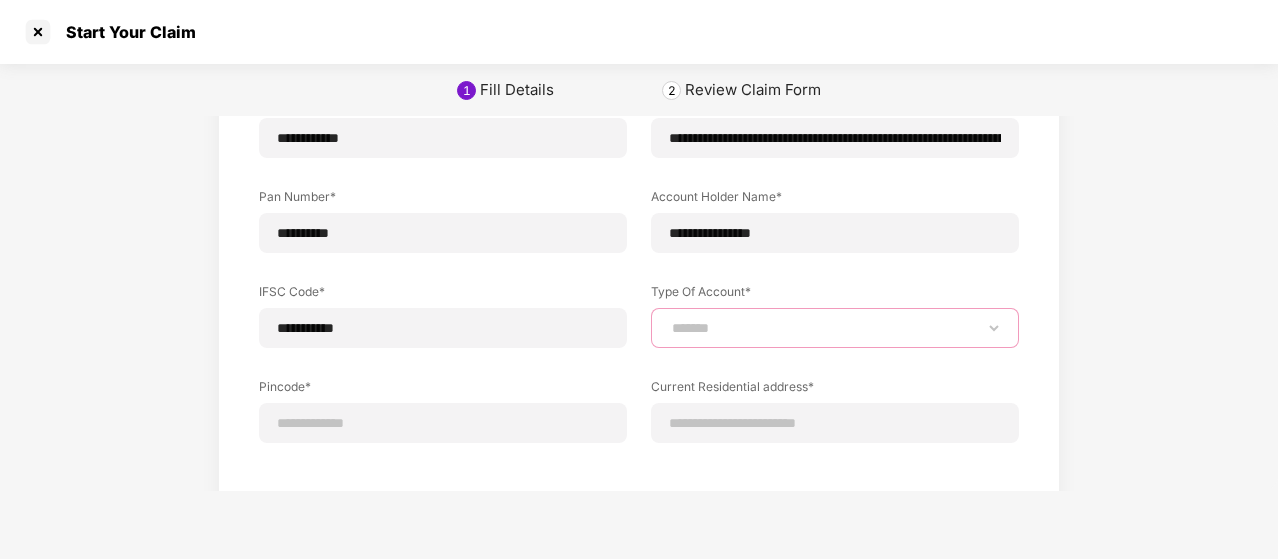 click on "**********" at bounding box center (835, 328) 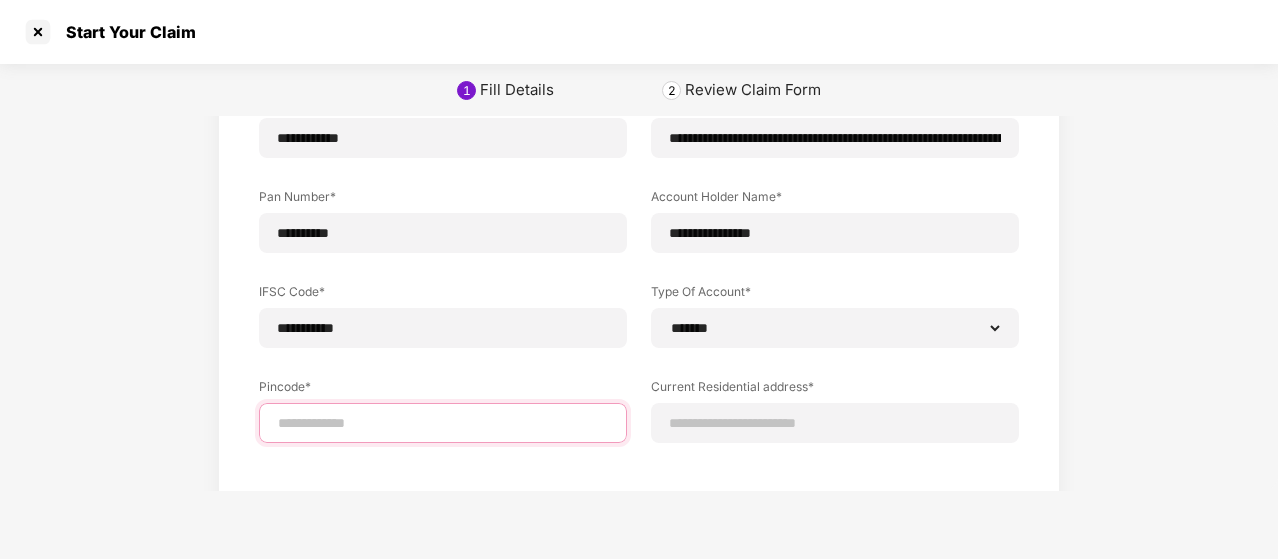 click at bounding box center [443, 423] 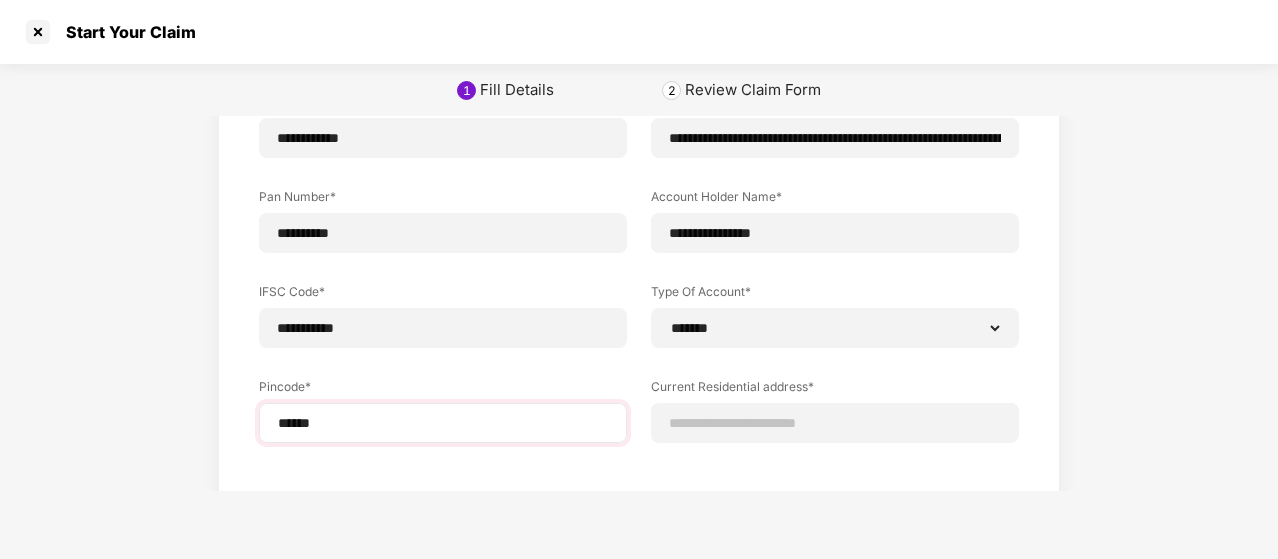 select on "*******" 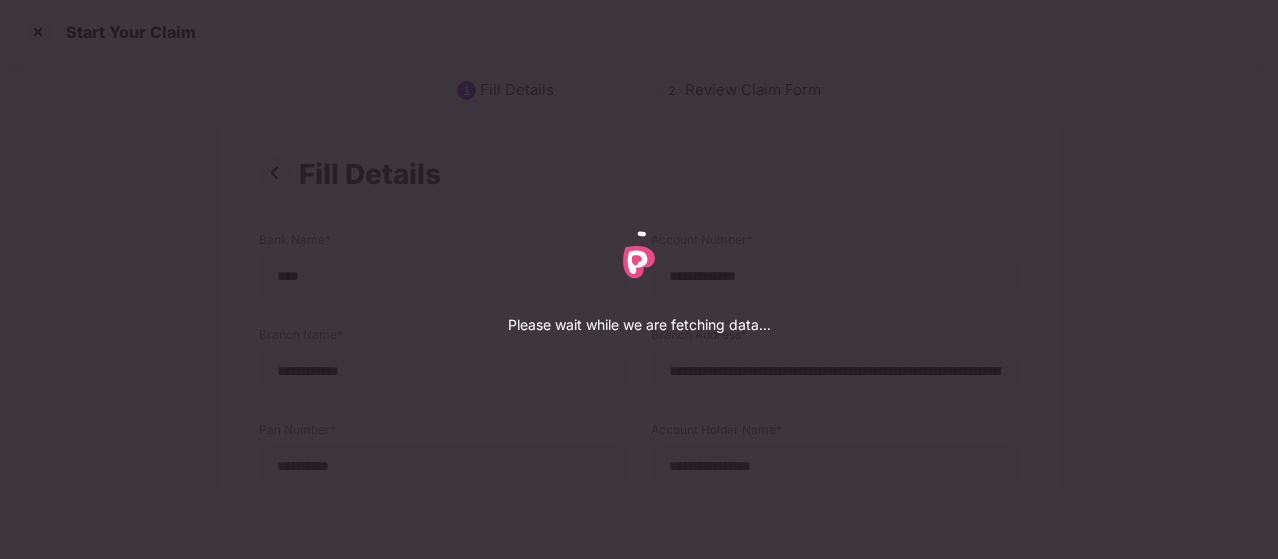 select on "*******" 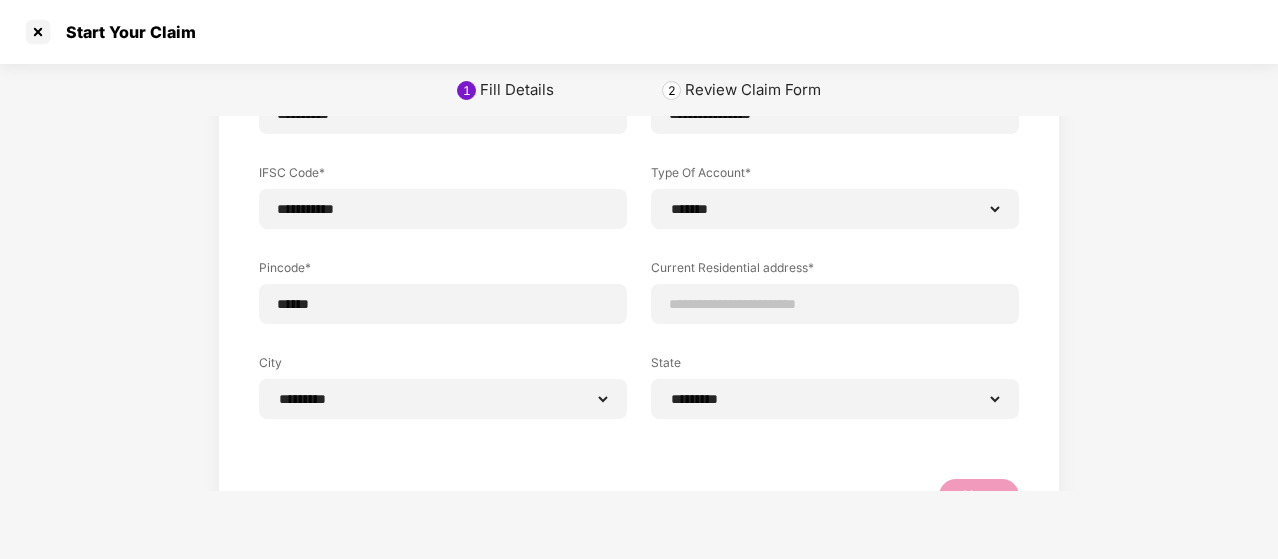 scroll, scrollTop: 402, scrollLeft: 0, axis: vertical 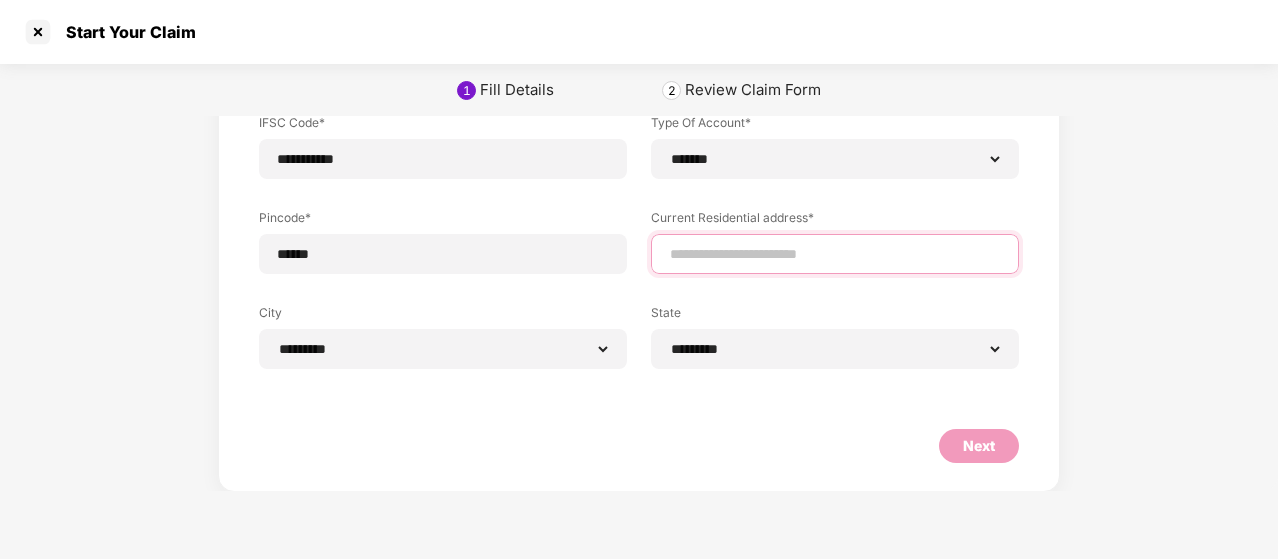click at bounding box center [835, 254] 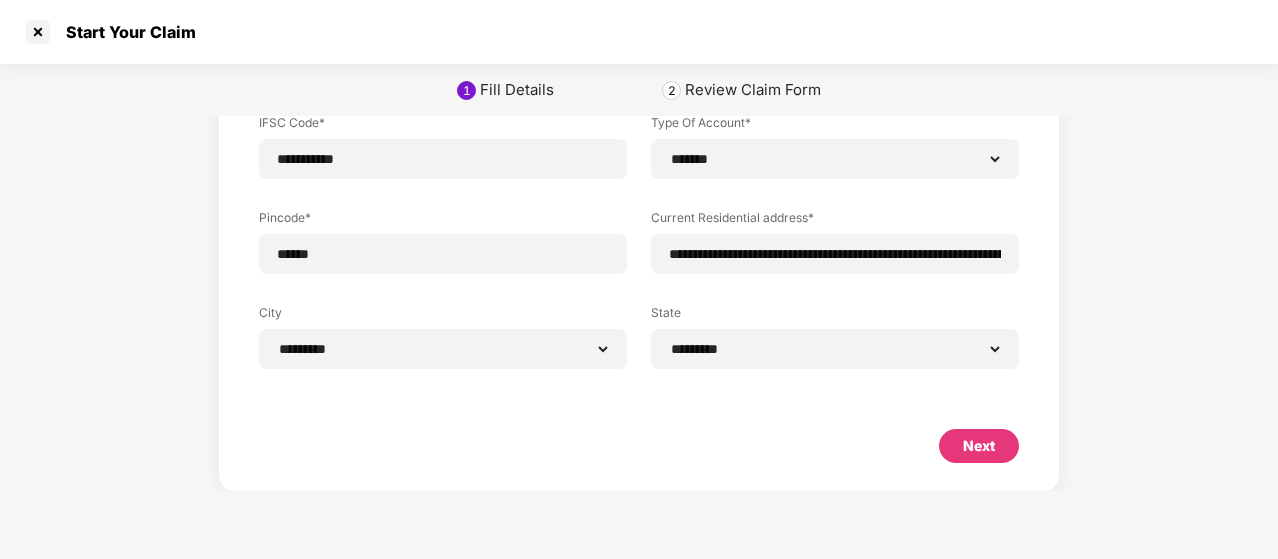 click on "Next" at bounding box center [979, 446] 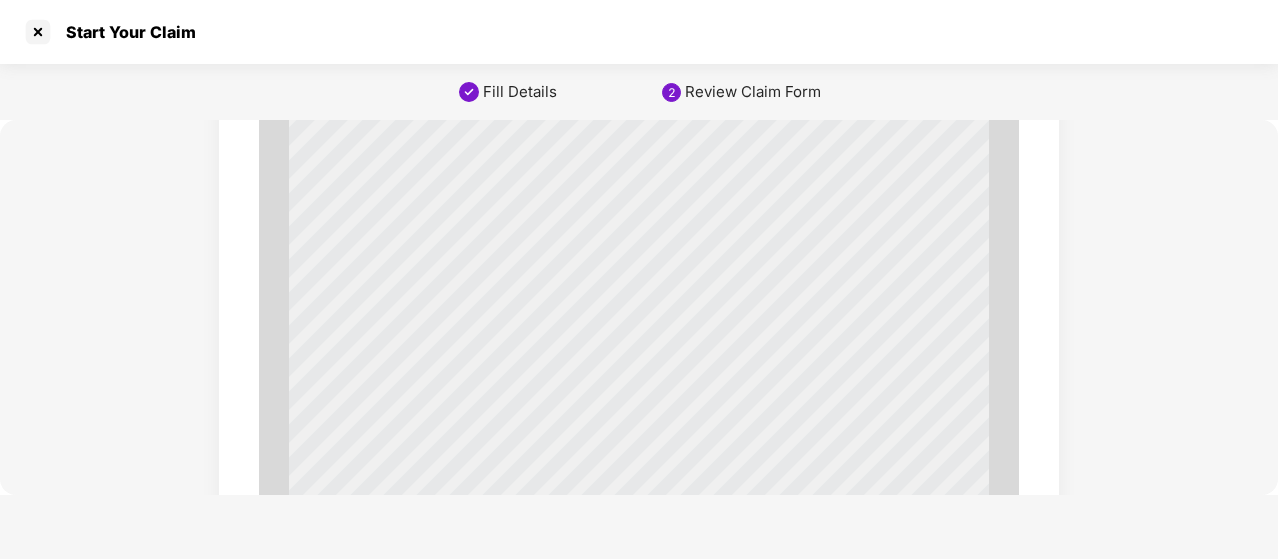 scroll, scrollTop: 3313, scrollLeft: 0, axis: vertical 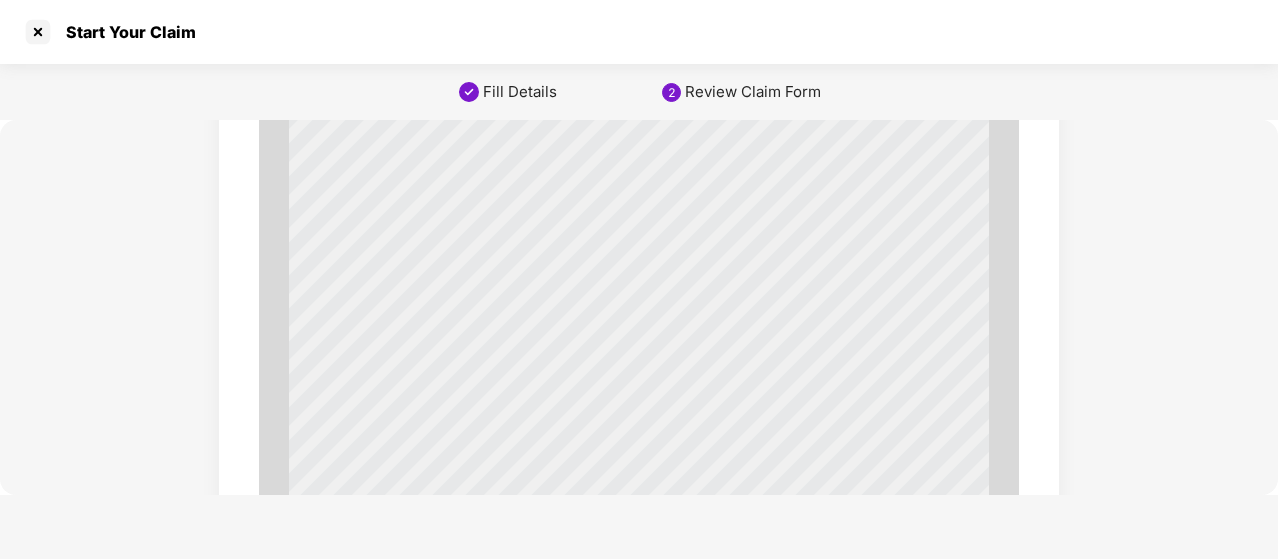 click on "HealthIndia Insurance TPA Services Pvt. Ltd. Policy No./Certif No. 0 2 3 9 7 6 6 6 5 7 Policy Holder's Name R A V I N D R A M U K K U N D Address F L A T N O 7 0 8 M A H A V E E R C E D A R A P A R T M E N T A G B LA YO UT H ES AR GH AT TA M AI N RO AD B AN GA LO RE - 90 Telephone No. + 9 1 9 9 0 0 5 5 0 8 0 9 Email ID: ravindra.mukkund@imarticus.com HIID No. 1 4 0 8 5 7 7 9 W Claim No. N A Name of Account Holder R A V I N D R A M U K K U N D Name of Bank H D F C Branch Name N E W B E L R O A D Branch Address N E W B E L R D N E A R S H A N T H I S A GA R HO TE L RM V EX TE NS IO N M S R NA GA R MA TH IK ER E BE NG AL UR U KA RN AT AK A 56 00 94 Type of Account: SB/CD S A V I N G S Account No 5 0 1 0 0 4 4 8 8 1 7 3 5 MICR Code IFSC Code H D F C 0 0 0 0 6 2 8 Cancelled Cheque Bed Number 1. Please enclose the cancelled cheque of your bank account for your bank account for our record, Your banker should be a participant of NEFT/RTGS Facility. 2. instruction of payment by Insurer/TPA based on the above. Date: 0" at bounding box center [639, 570] 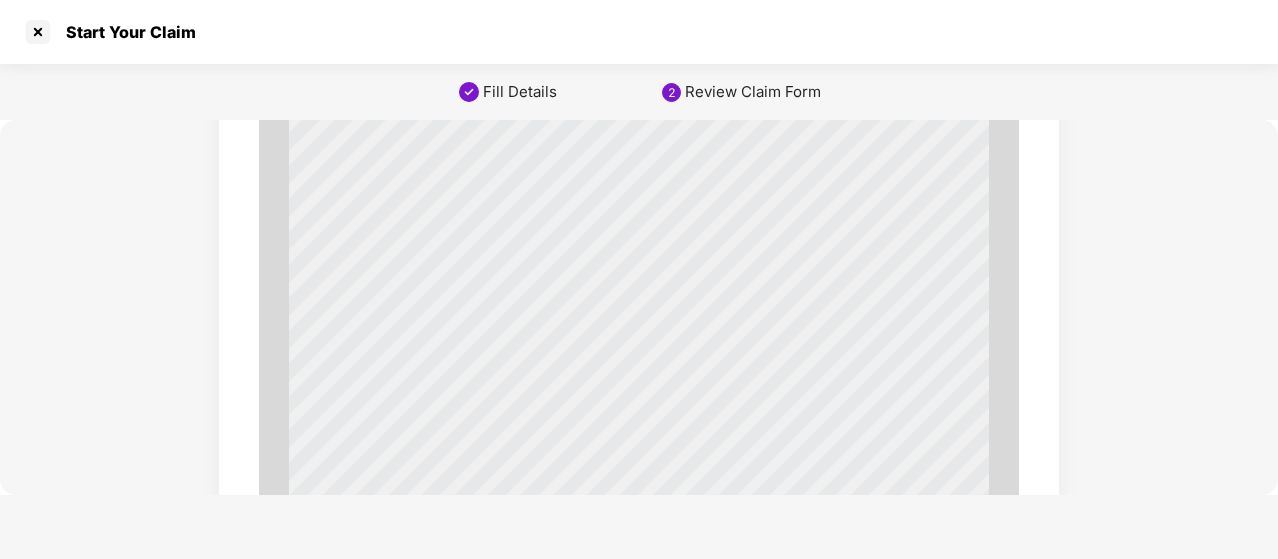scroll, scrollTop: 7018, scrollLeft: 0, axis: vertical 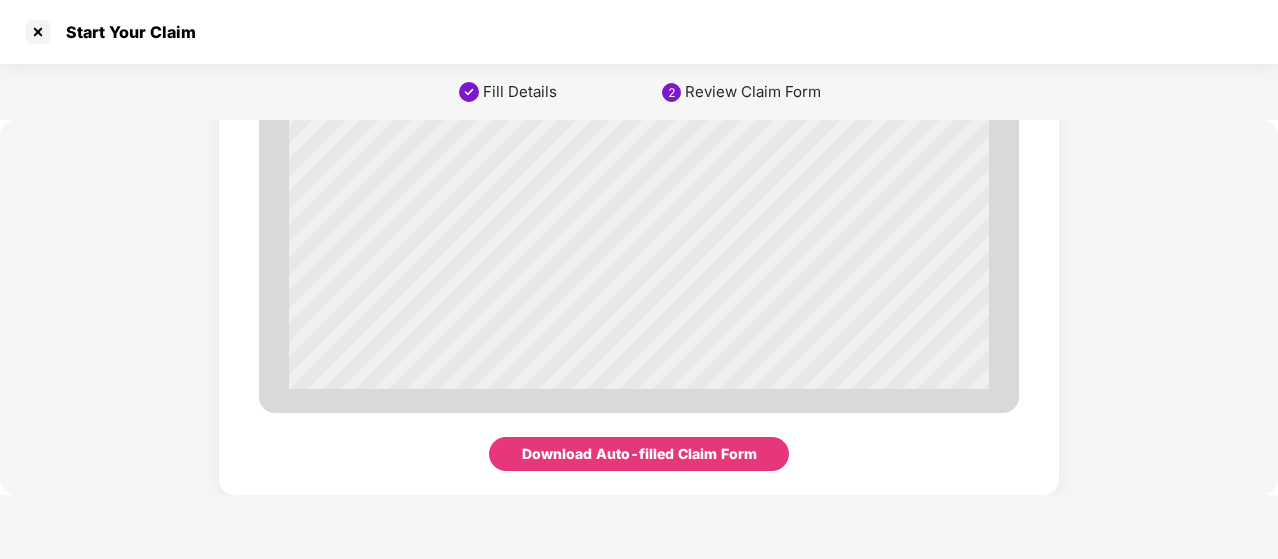 click on "Download Auto-filled Claim Form" at bounding box center (639, 454) 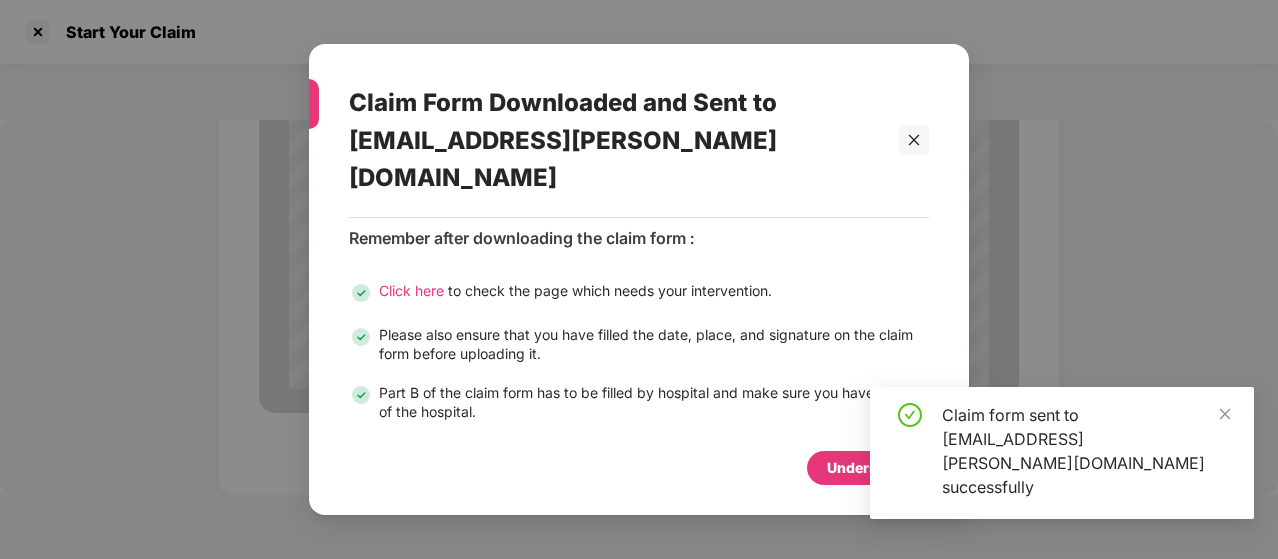 click on "Understood" at bounding box center [868, 468] 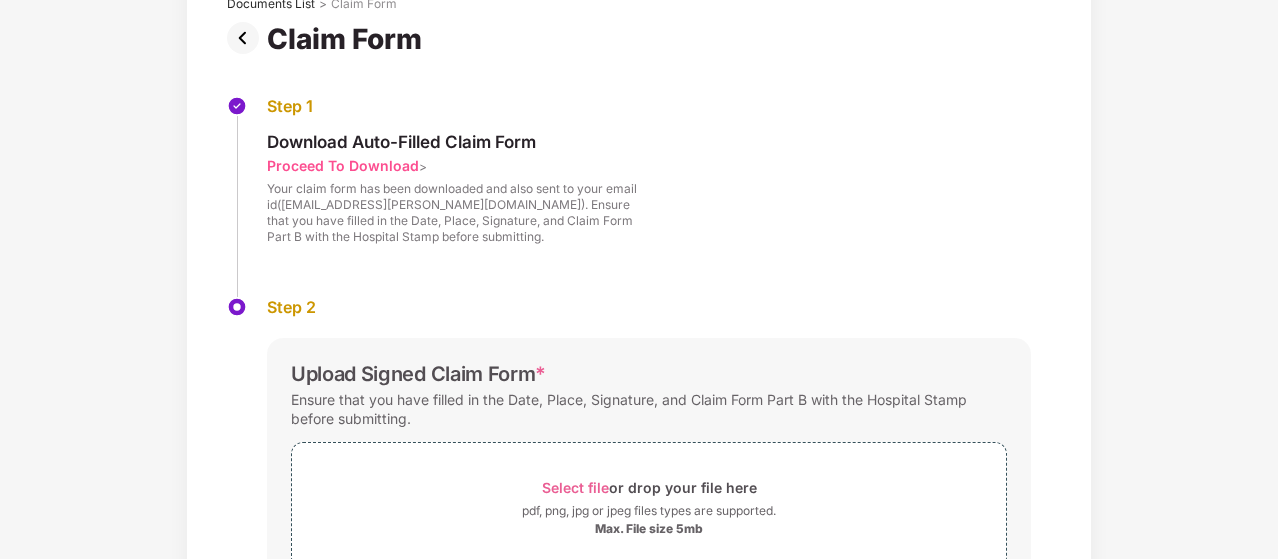 scroll, scrollTop: 282, scrollLeft: 0, axis: vertical 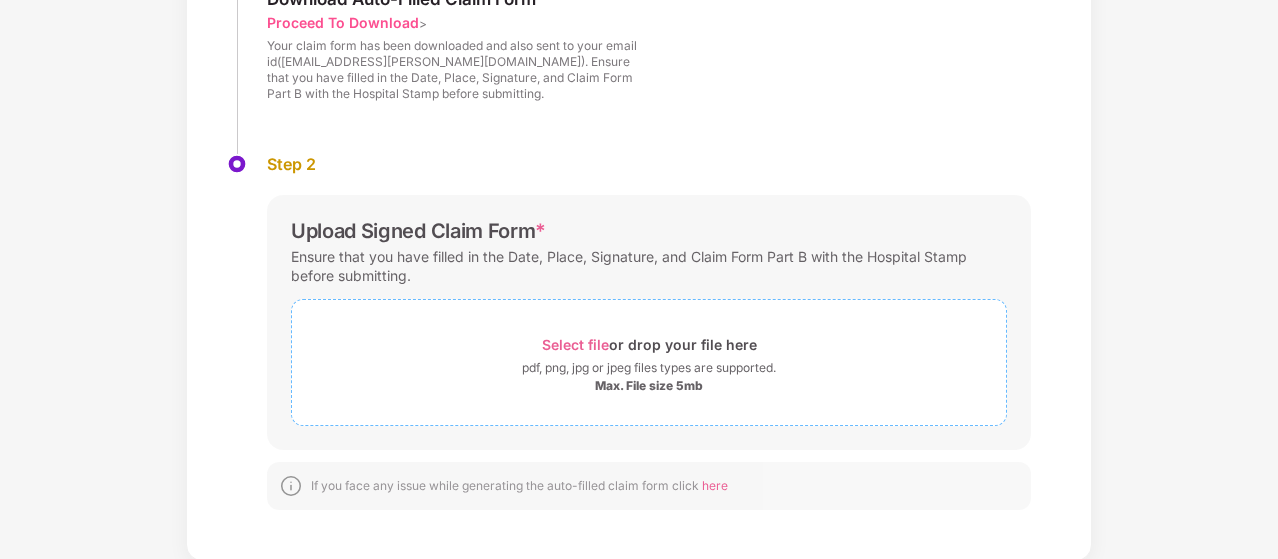 click on "pdf, png, jpg or jpeg files types are supported." at bounding box center (649, 368) 